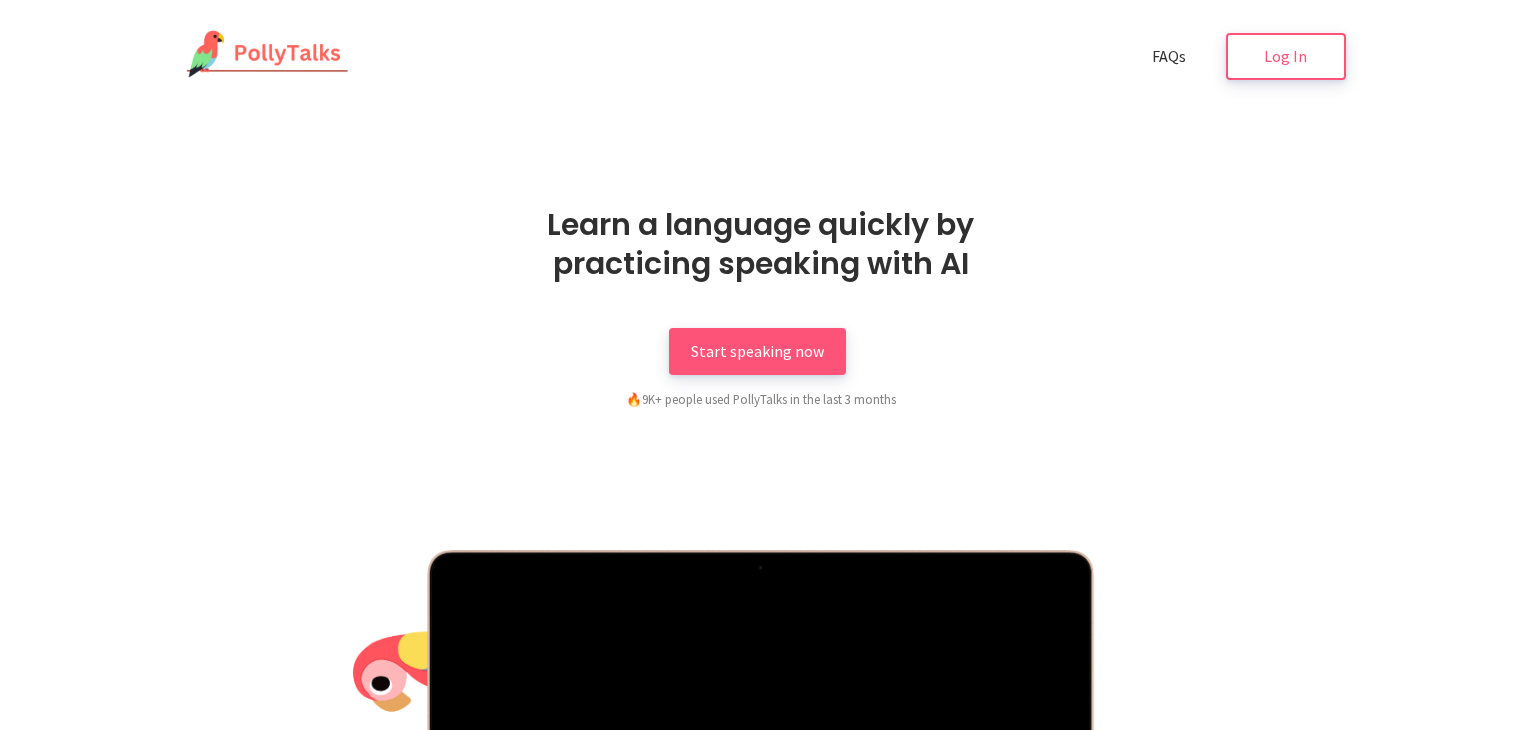 scroll, scrollTop: 0, scrollLeft: 0, axis: both 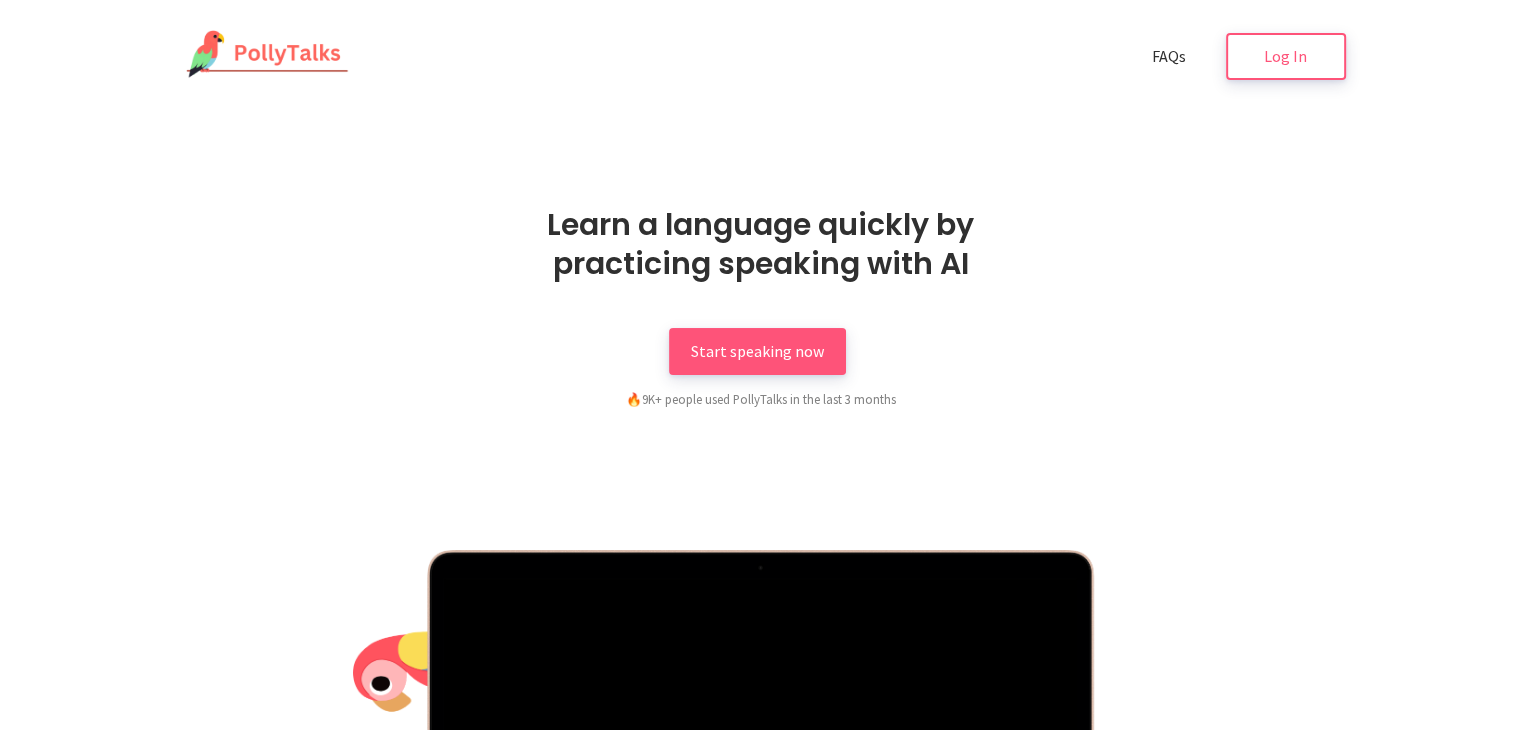 click on "Learn a language quickly by practicing speaking with AI
Start speaking now
🔥  9K+ people used PollyTalks in the last 3 months" at bounding box center (761, 585) 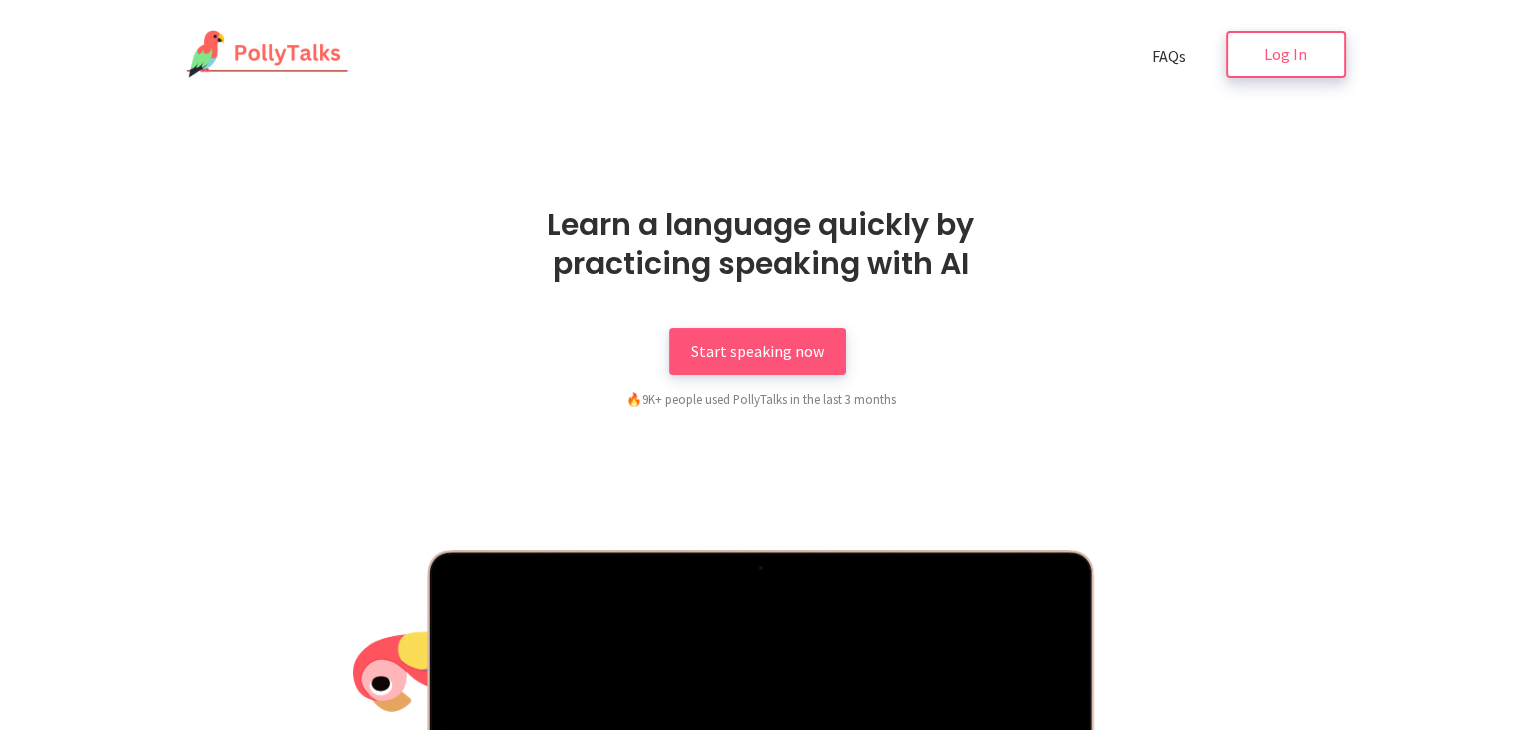 click on "Log In" at bounding box center (1286, 54) 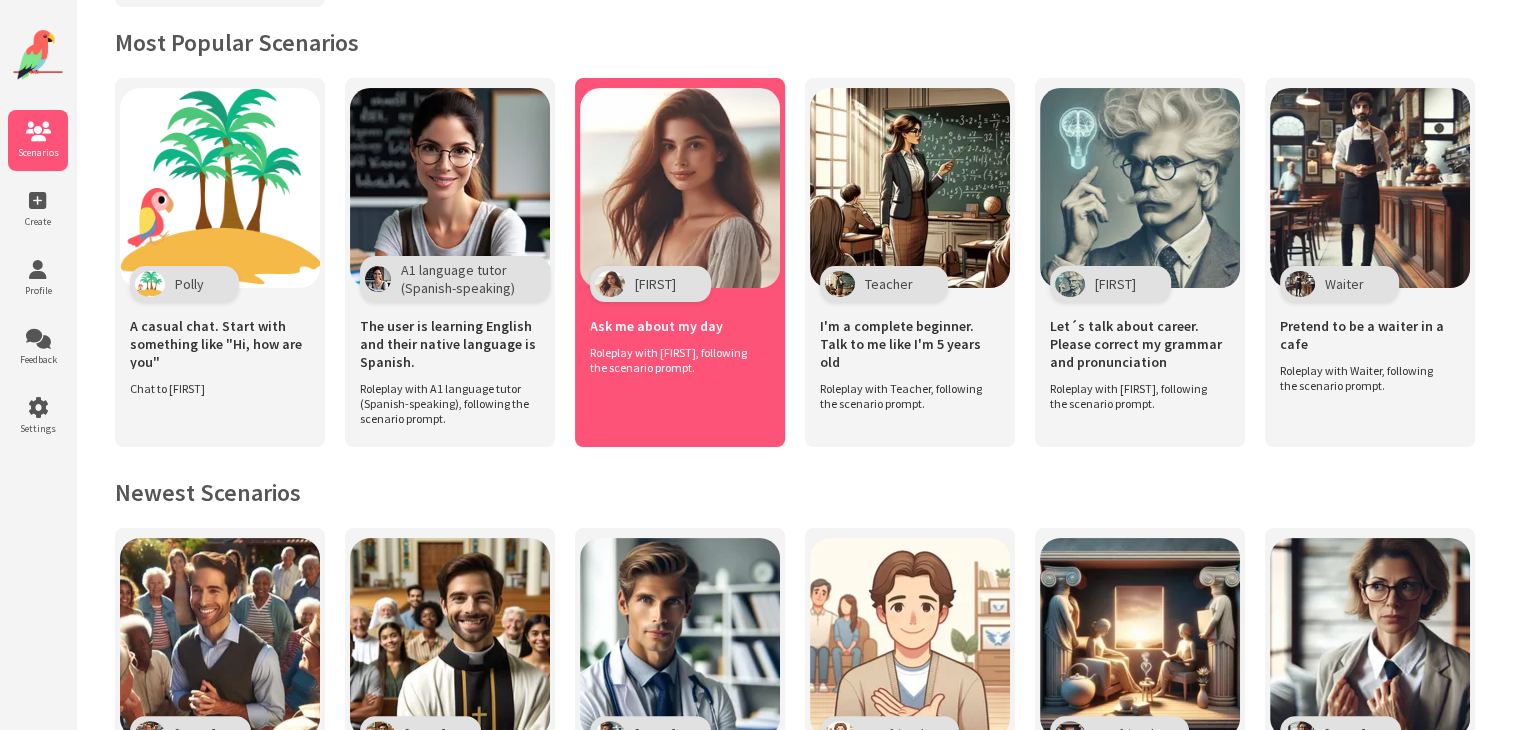 scroll, scrollTop: 0, scrollLeft: 0, axis: both 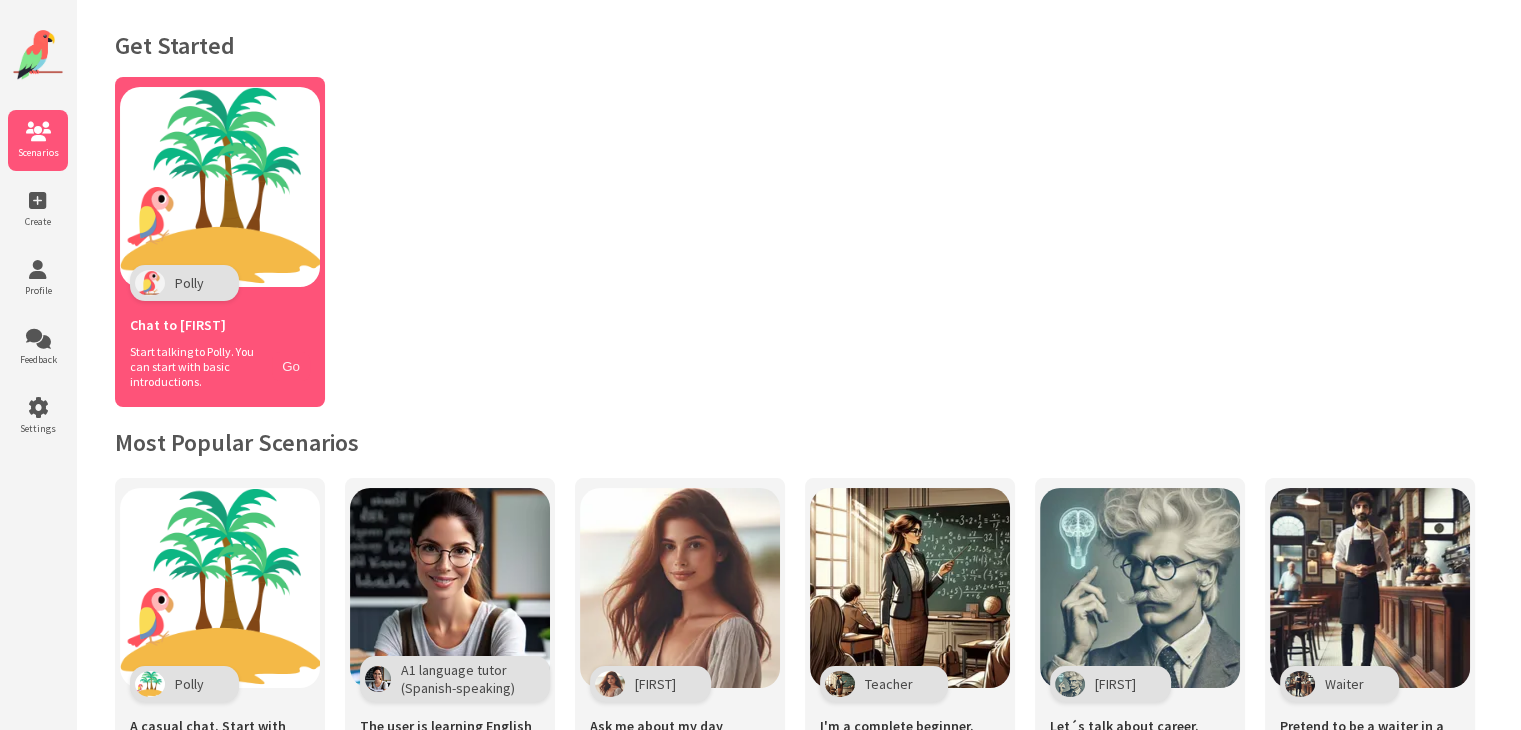 click on "Go" at bounding box center [291, 366] 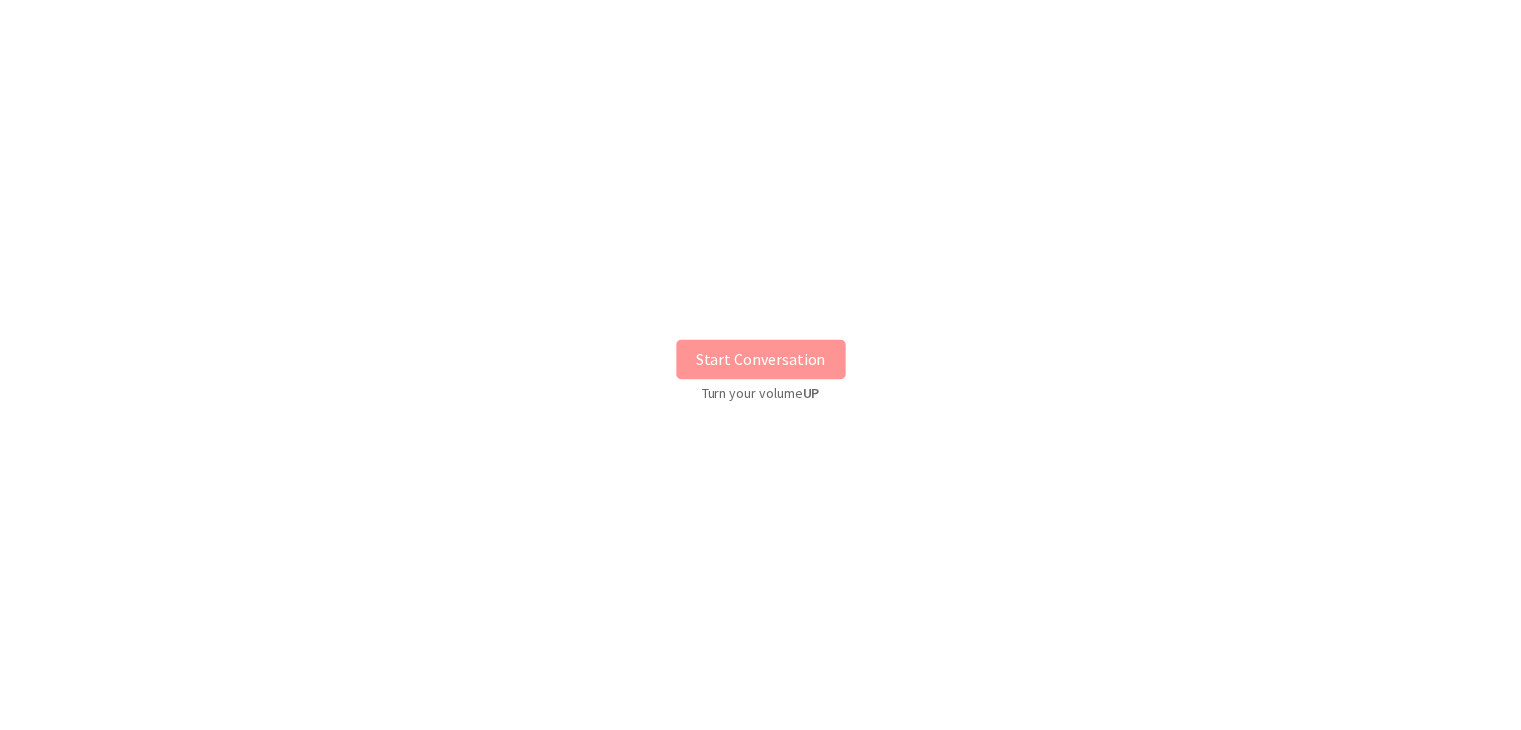 scroll, scrollTop: 0, scrollLeft: 0, axis: both 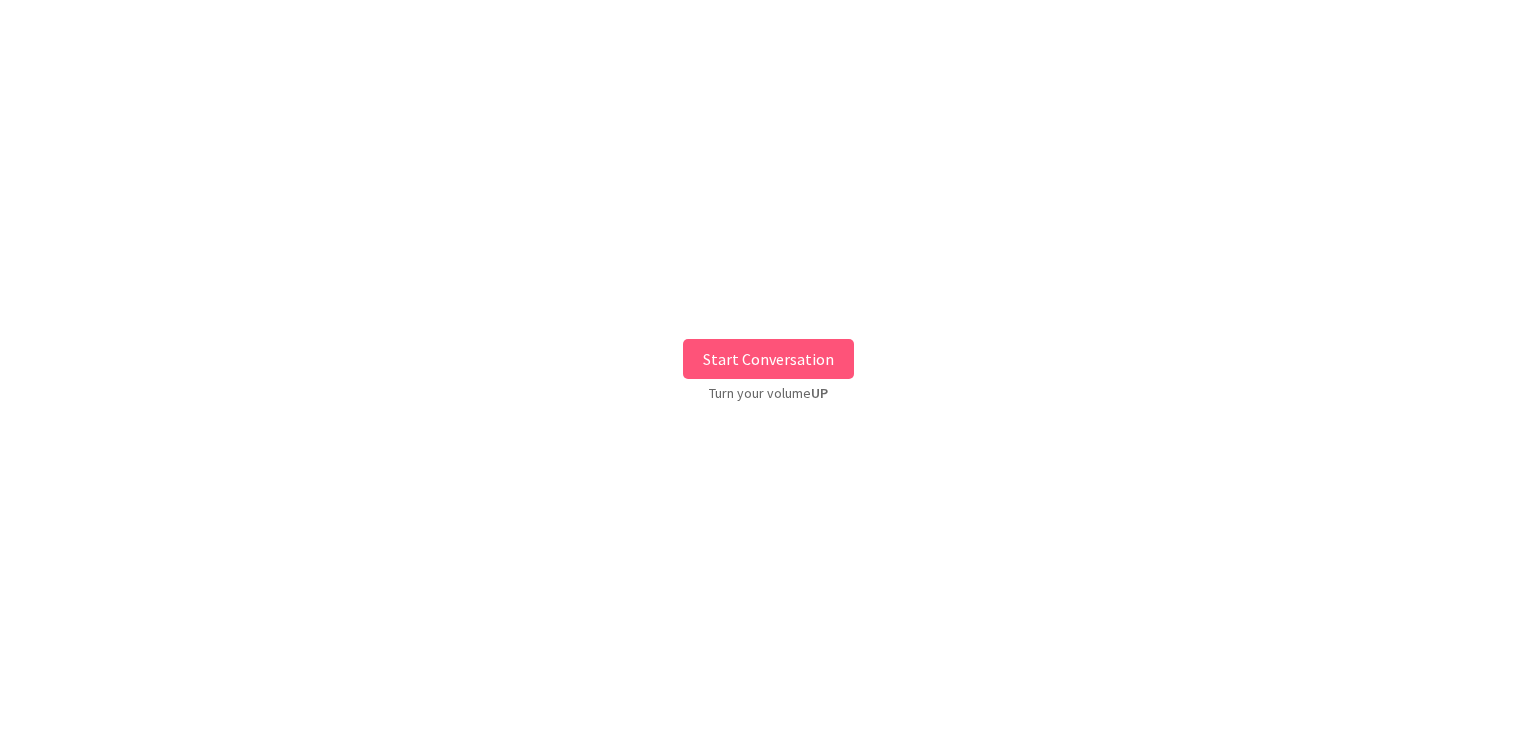 click on "Start Conversation" at bounding box center (768, 359) 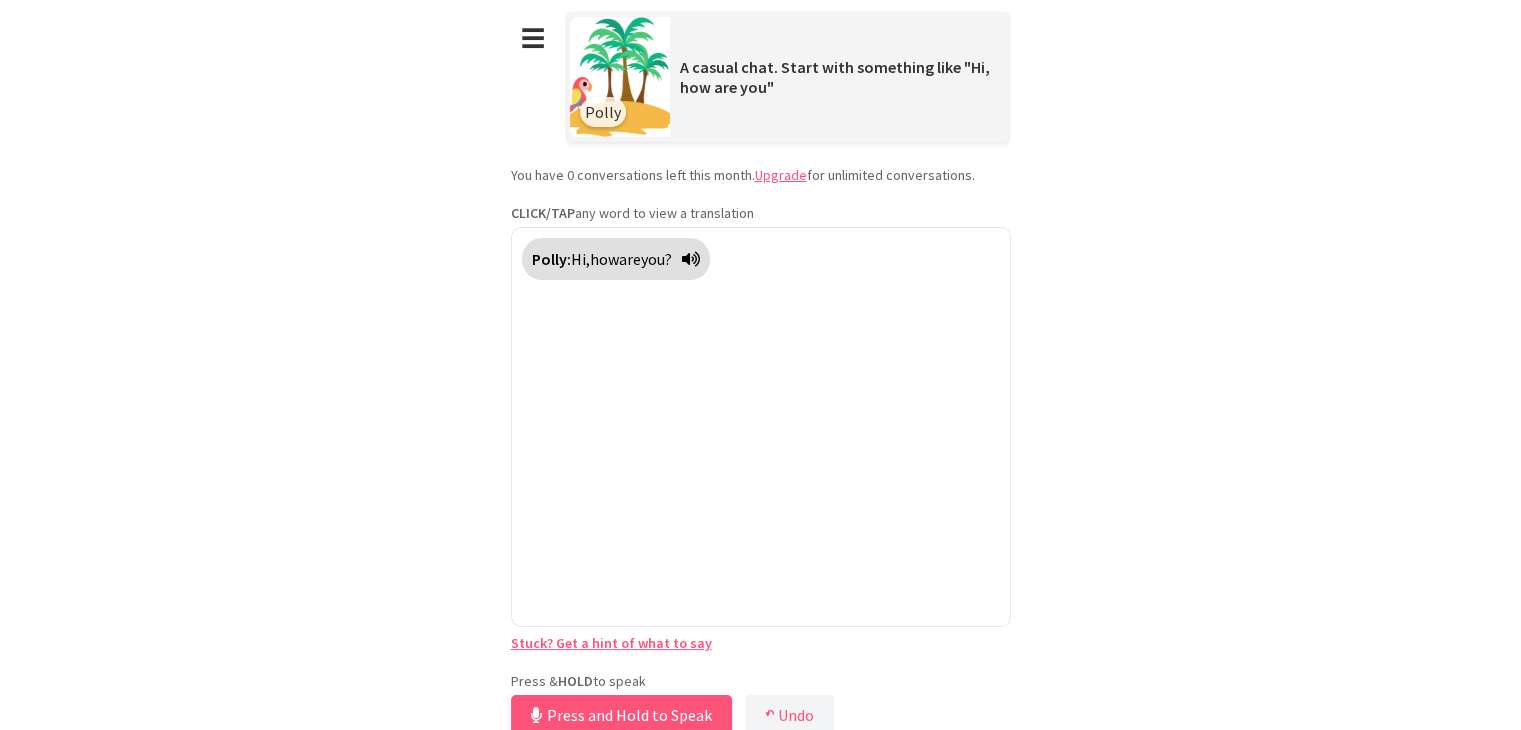 click on "**********" at bounding box center (761, 370) 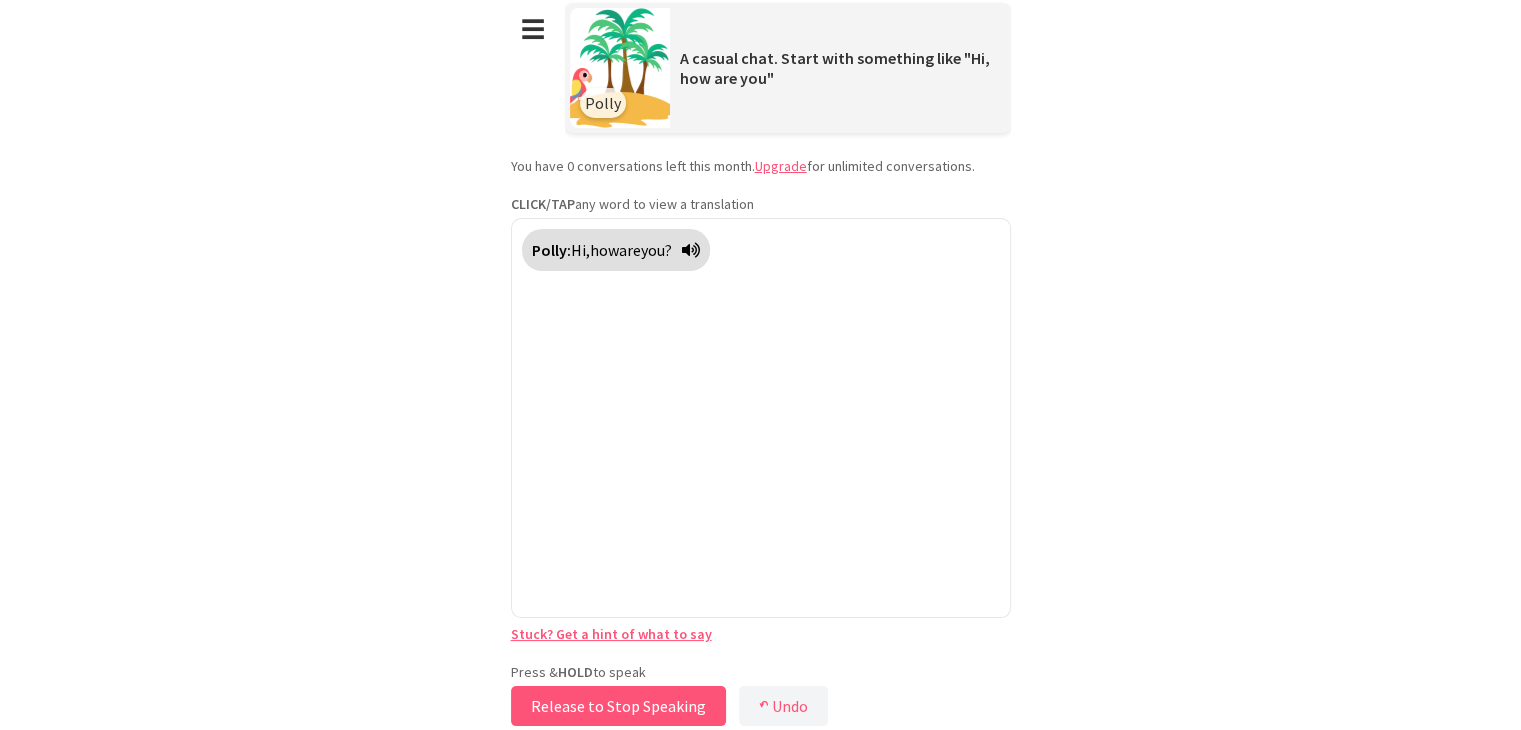 click on "Release to Stop Speaking" at bounding box center [618, 706] 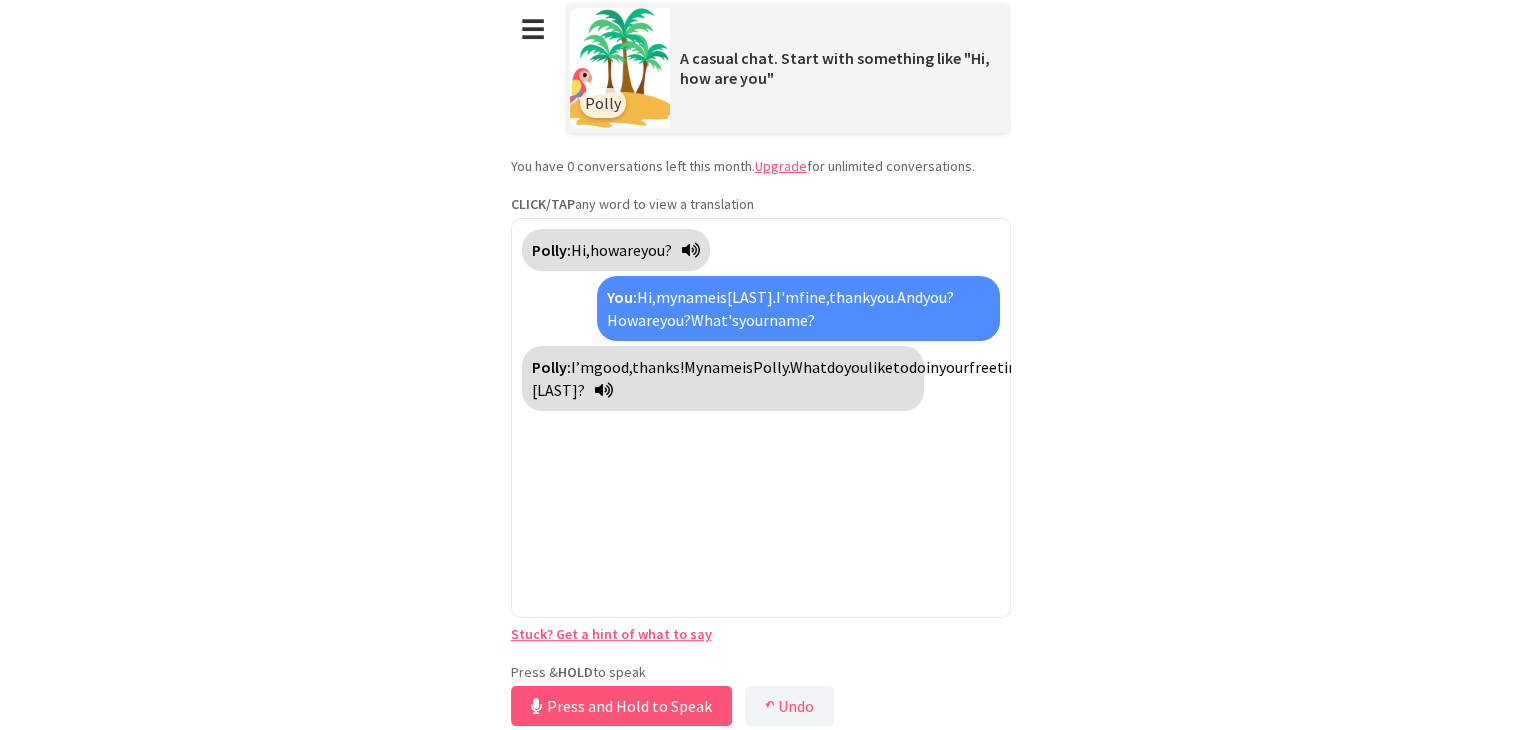type 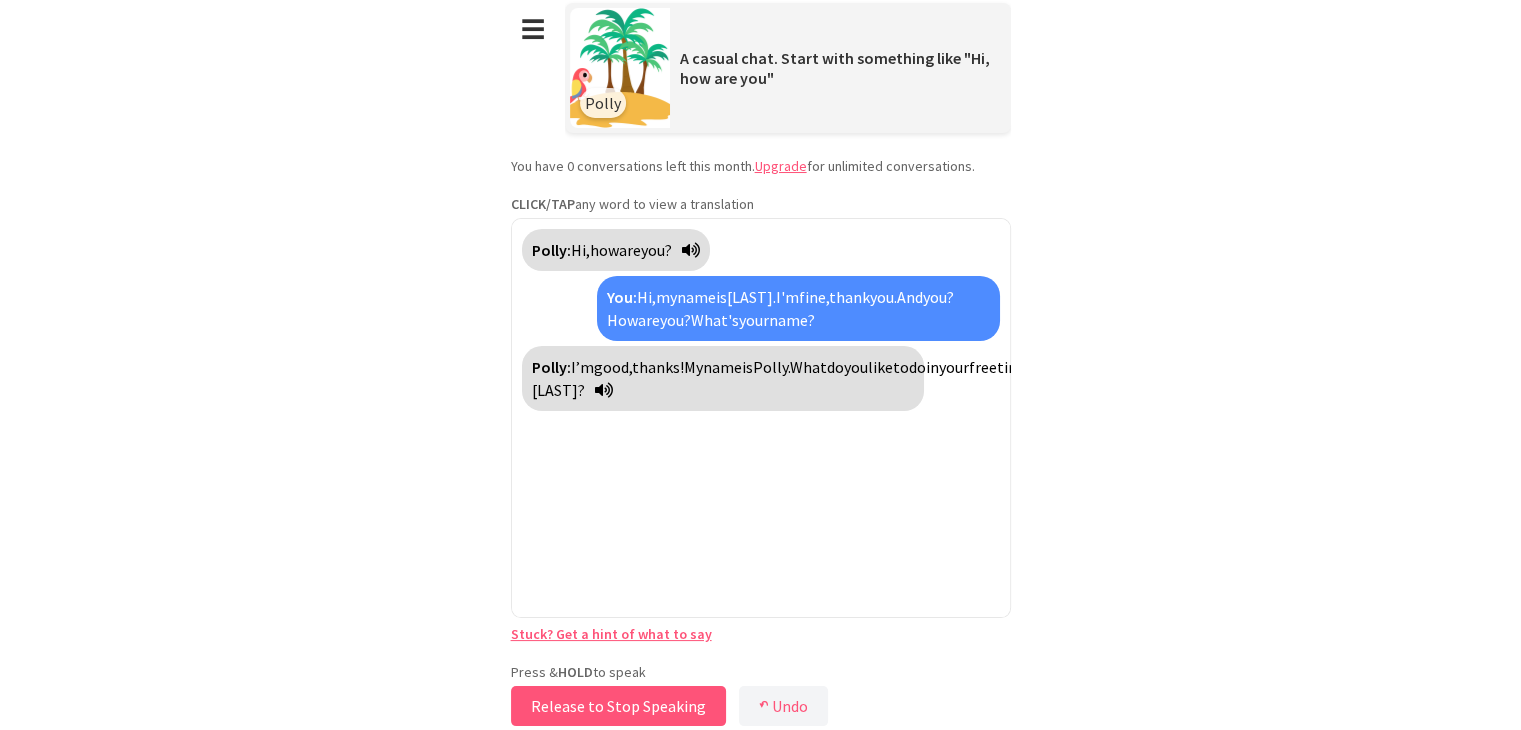 click on "Release to Stop Speaking" at bounding box center [618, 706] 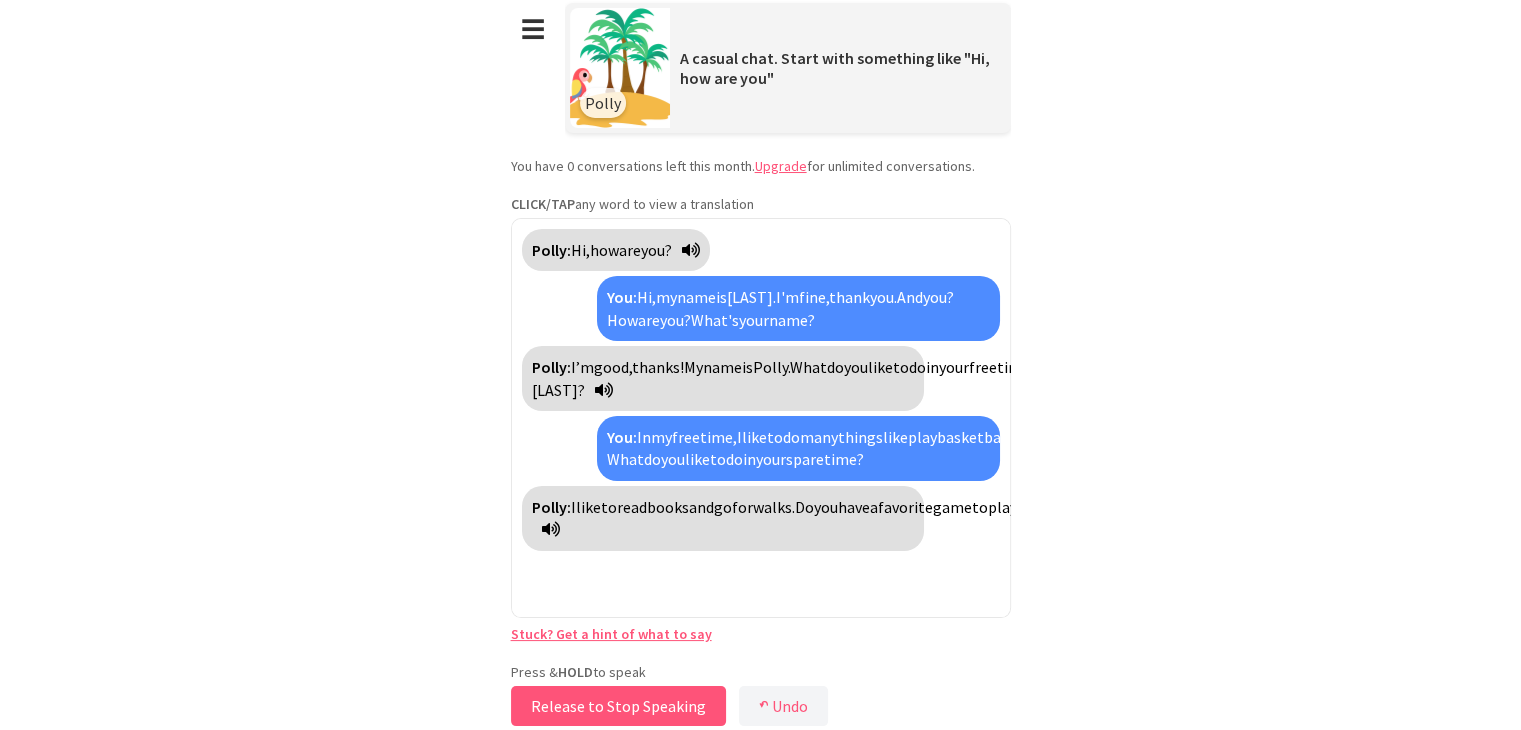 drag, startPoint x: 722, startPoint y: 702, endPoint x: 708, endPoint y: 701, distance: 14.035668 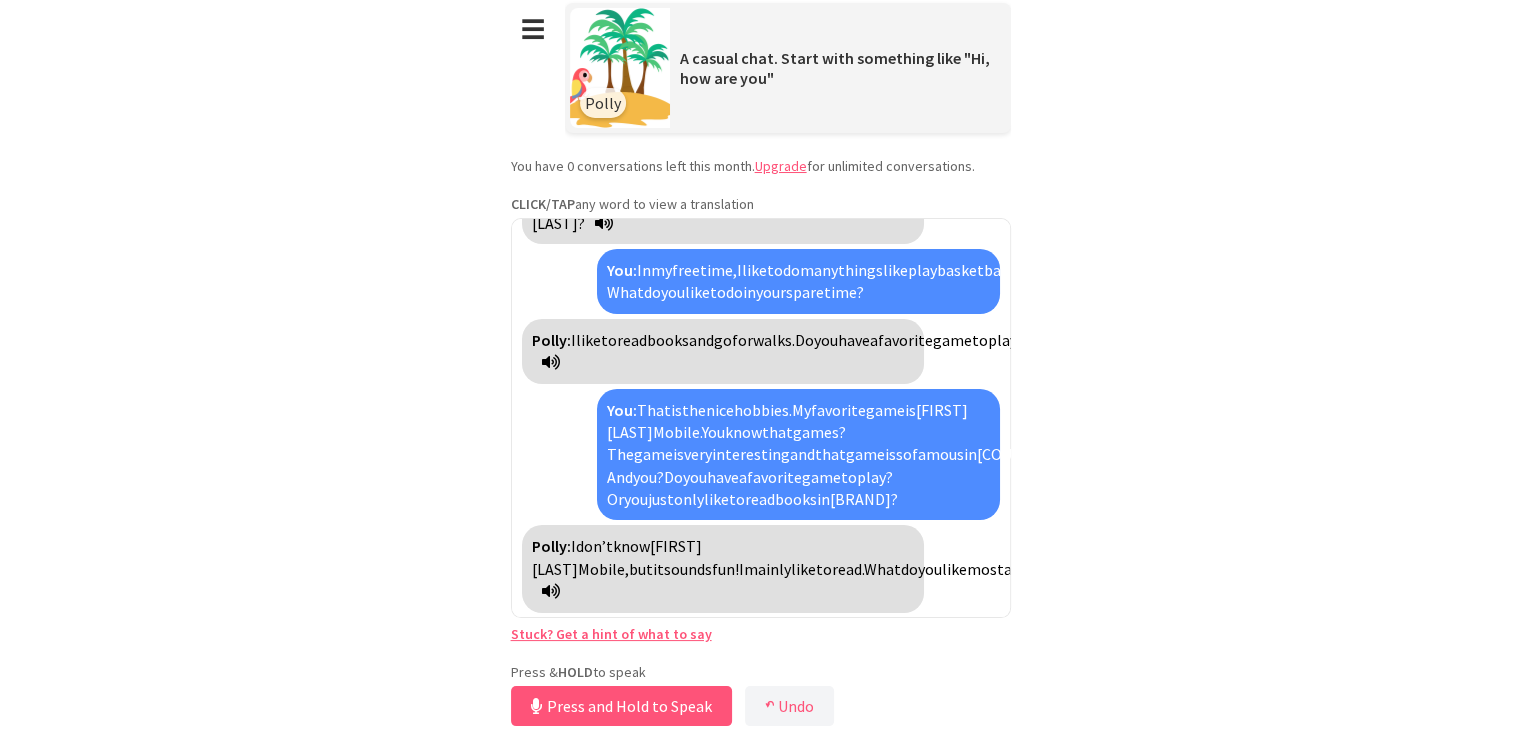 scroll, scrollTop: 235, scrollLeft: 0, axis: vertical 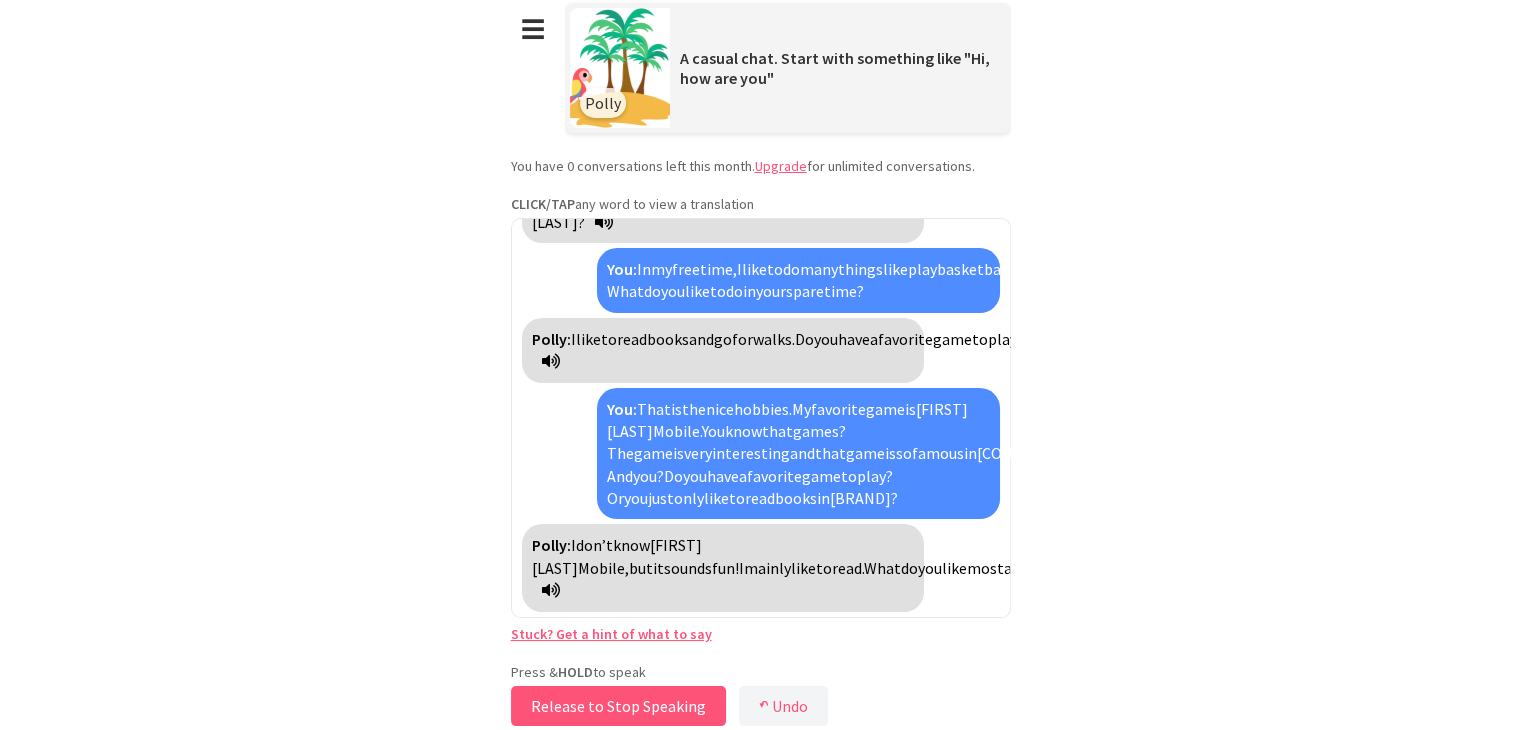 click on "Release to Stop Speaking" at bounding box center [618, 706] 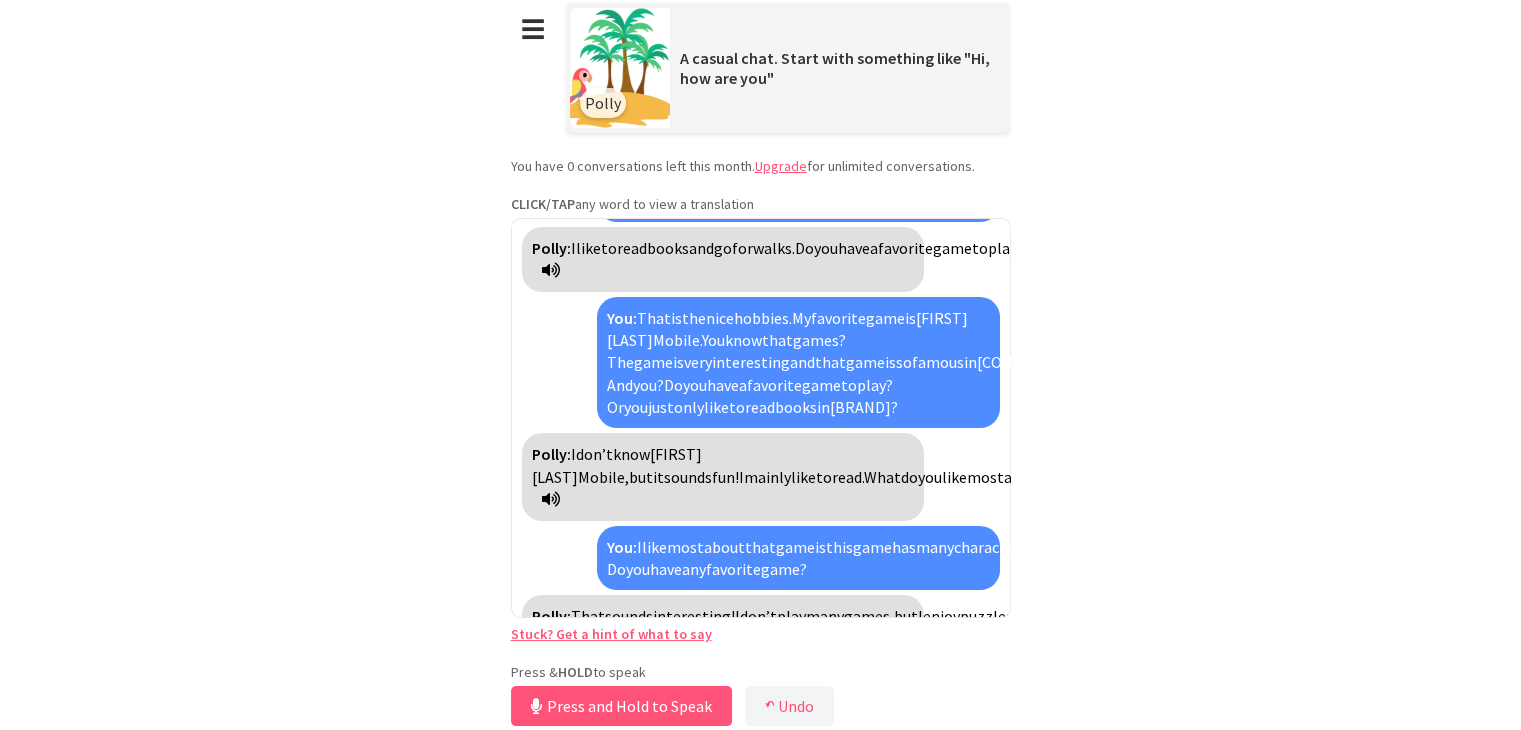 scroll, scrollTop: 442, scrollLeft: 0, axis: vertical 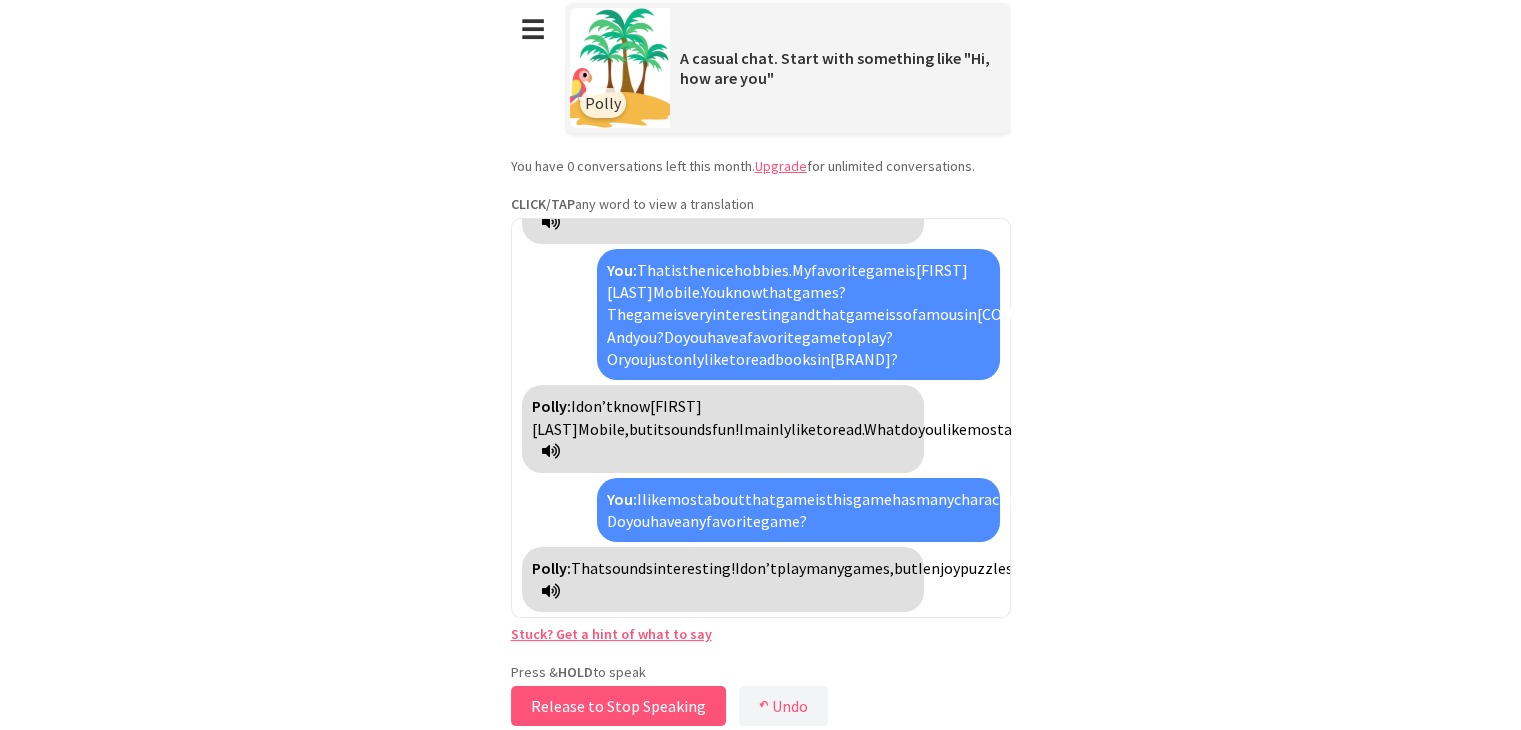 click on "Release to Stop Speaking" at bounding box center (618, 706) 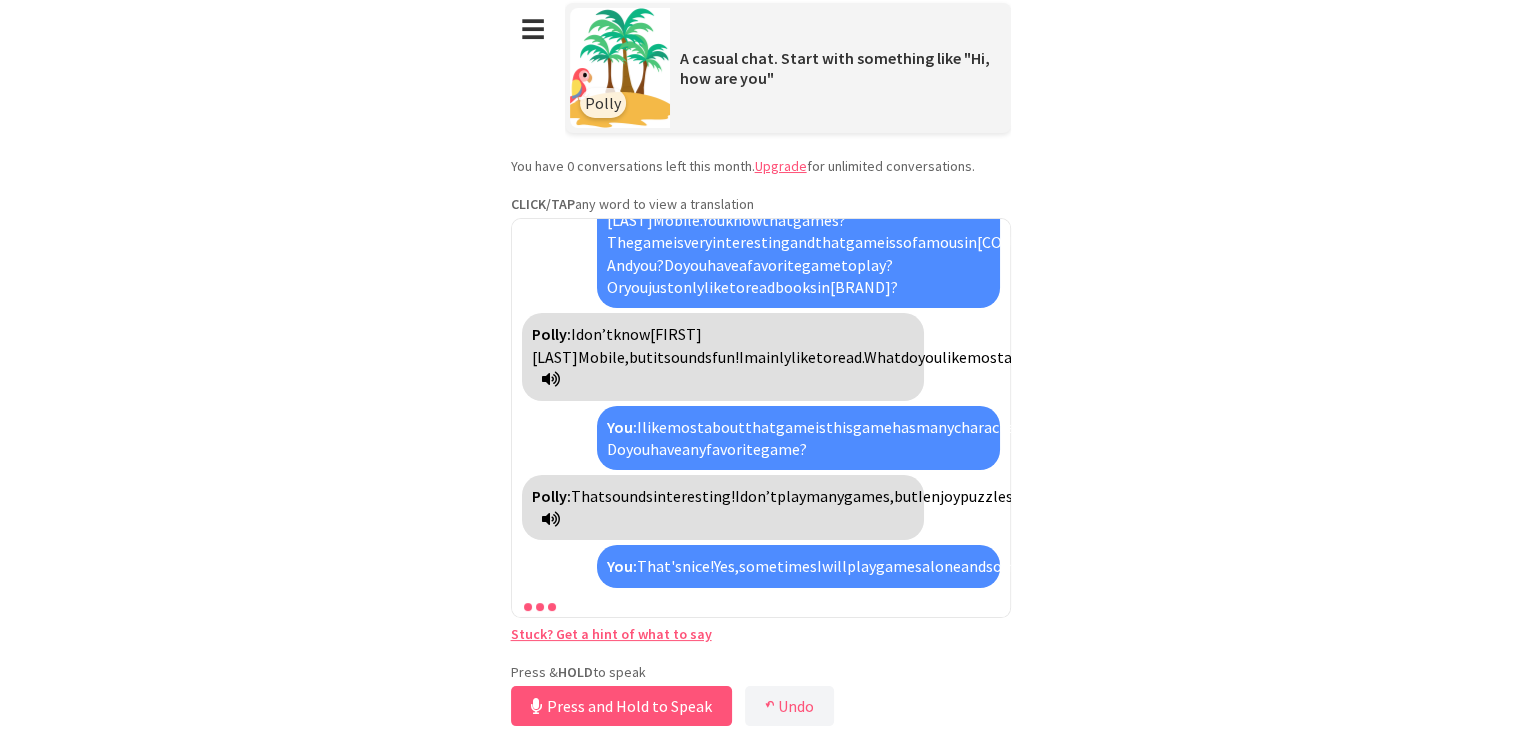 scroll, scrollTop: 581, scrollLeft: 0, axis: vertical 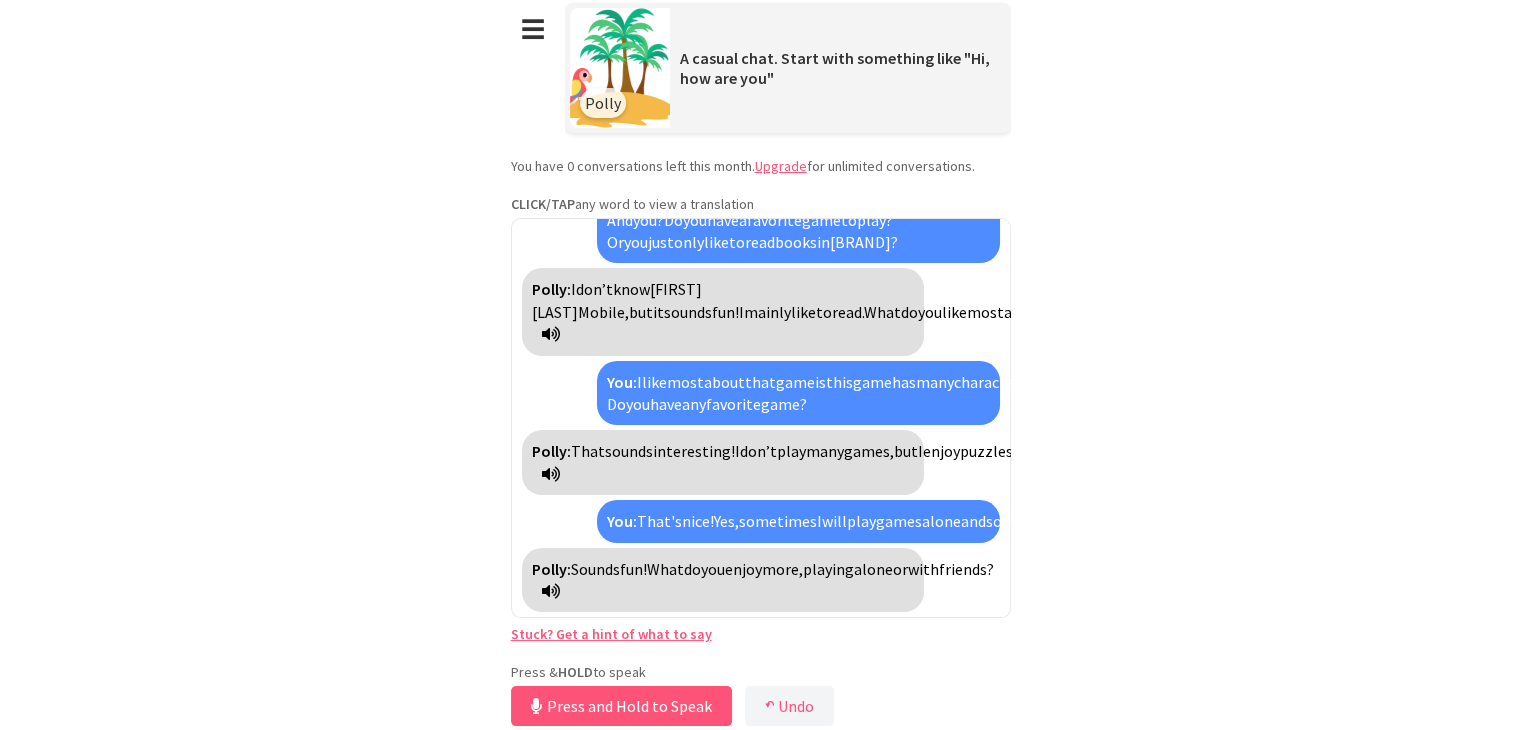 click on "**********" at bounding box center [760, 356] 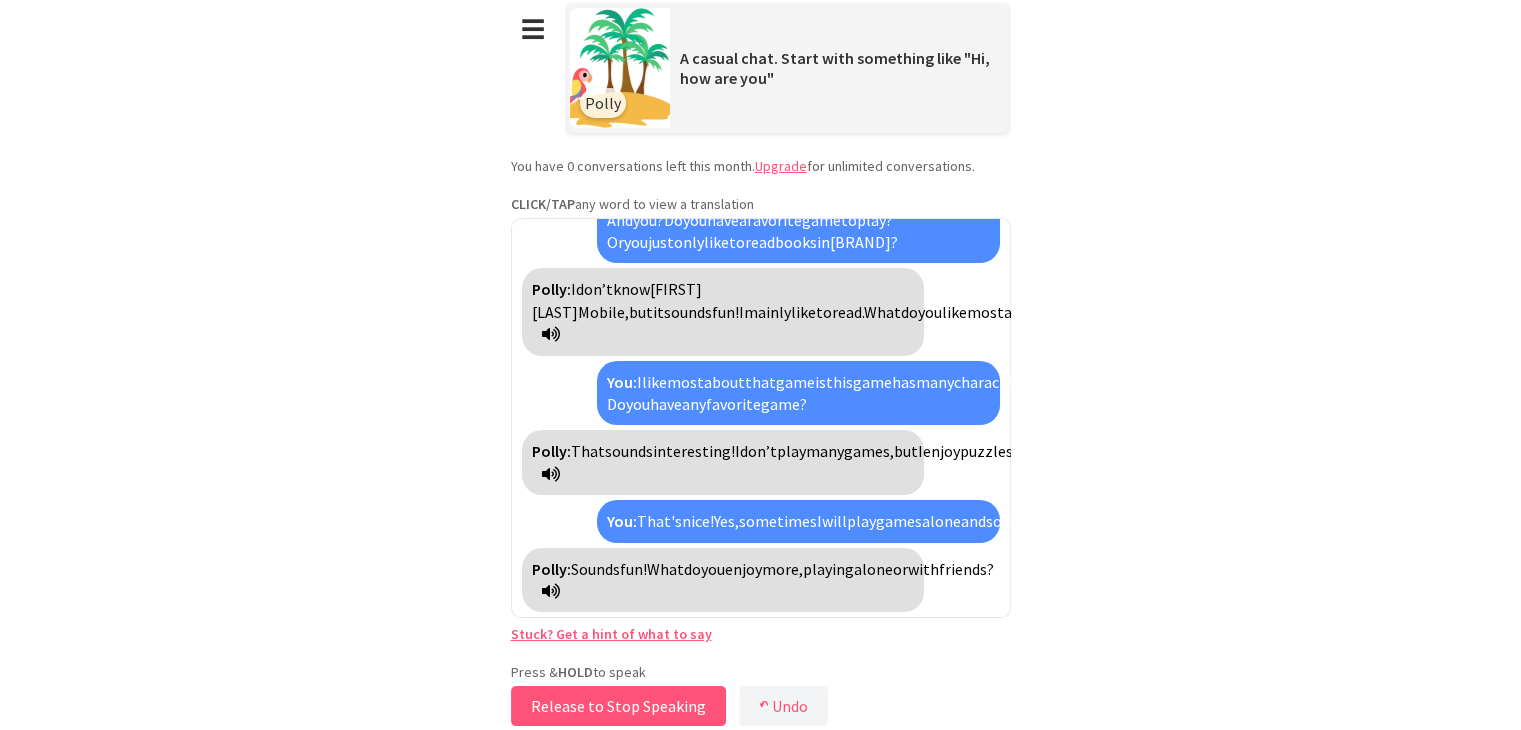 drag, startPoint x: 728, startPoint y: 695, endPoint x: 707, endPoint y: 701, distance: 21.84033 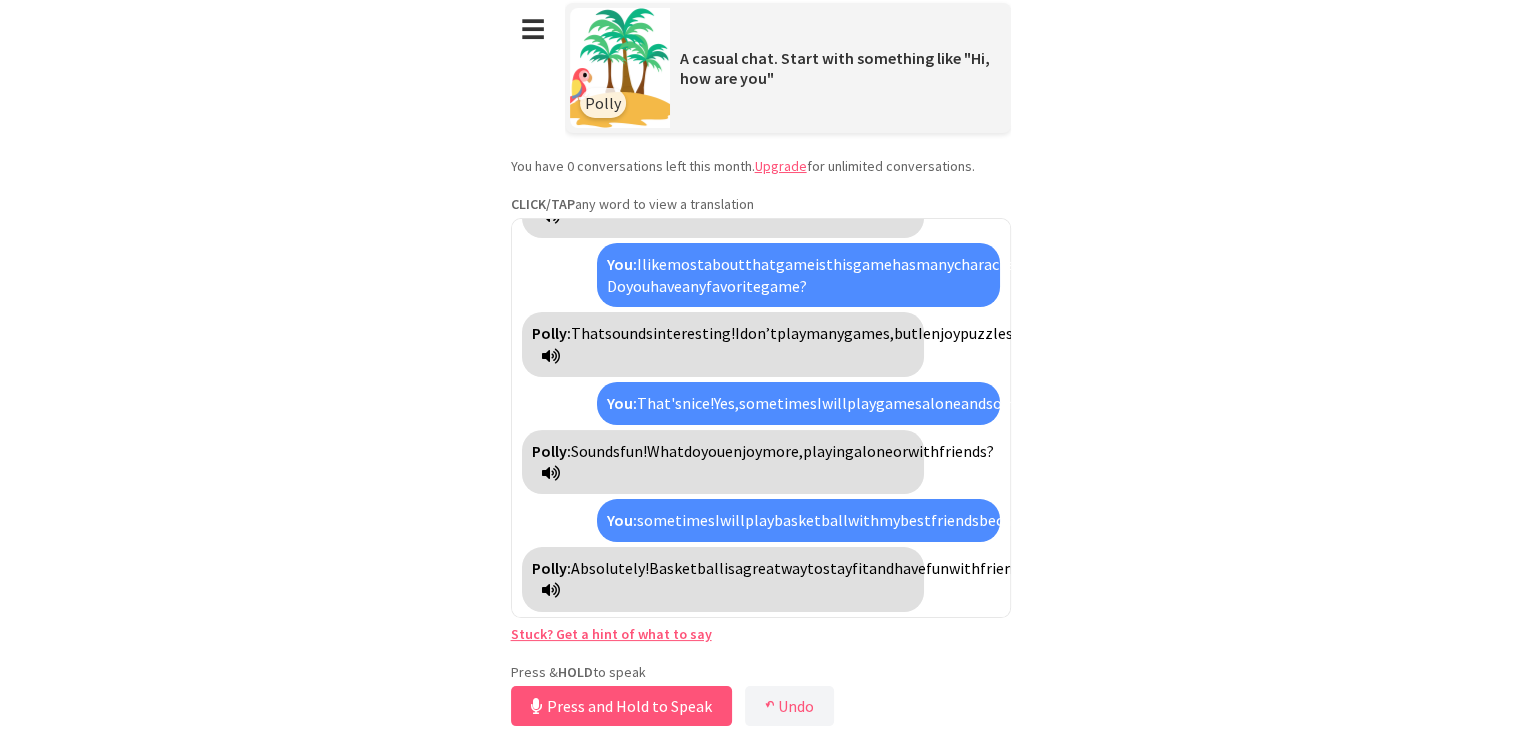 scroll, scrollTop: 788, scrollLeft: 0, axis: vertical 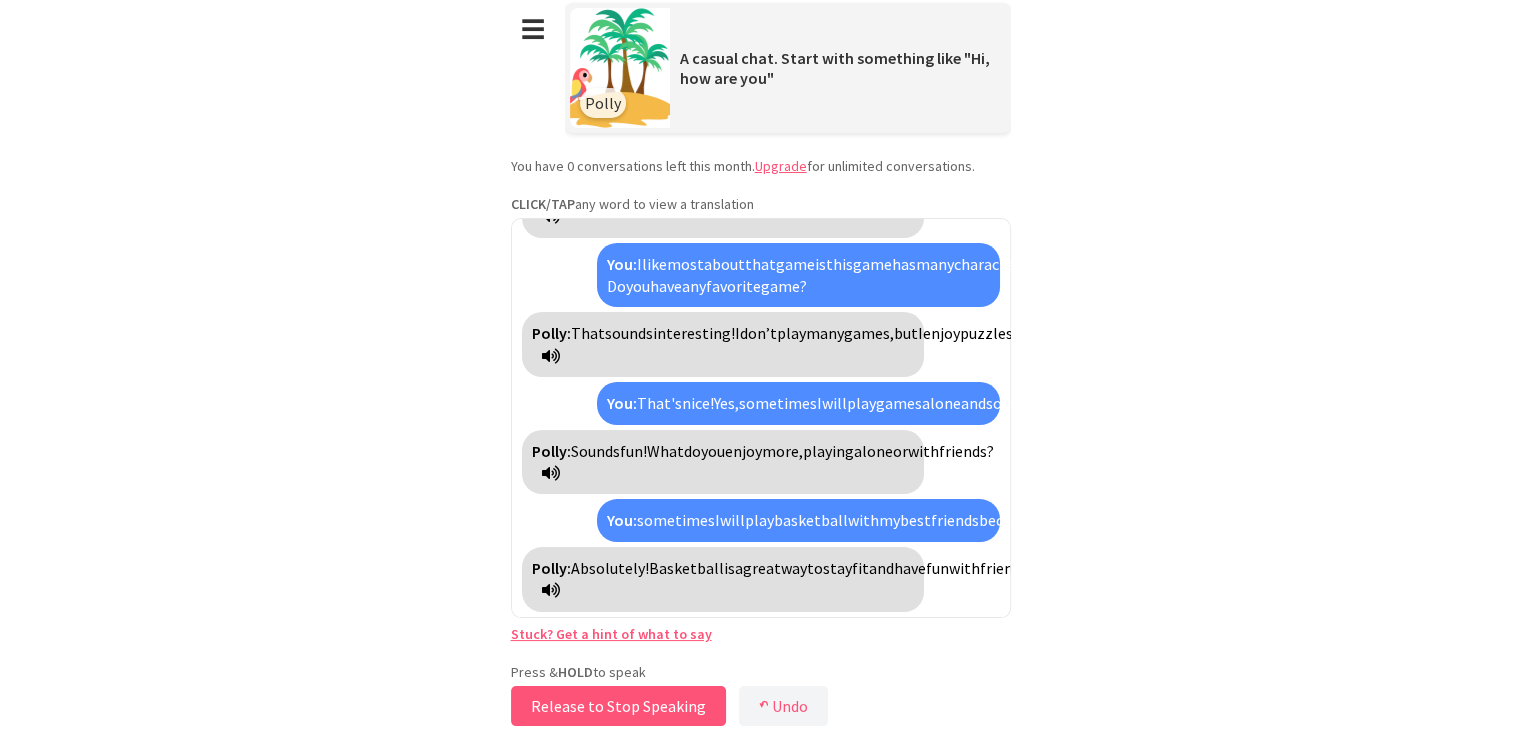 click on "Release to Stop Speaking" at bounding box center (618, 706) 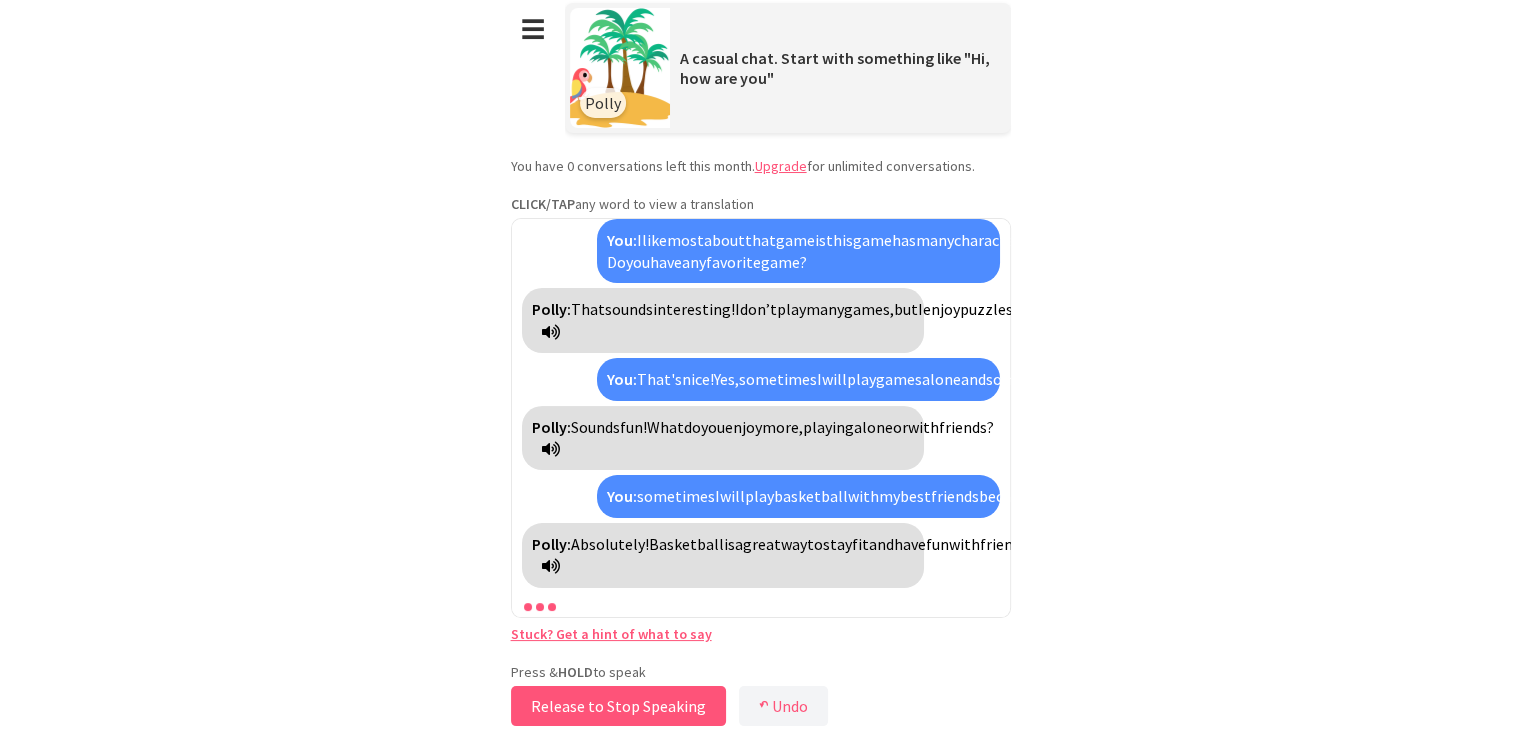 scroll, scrollTop: 788, scrollLeft: 0, axis: vertical 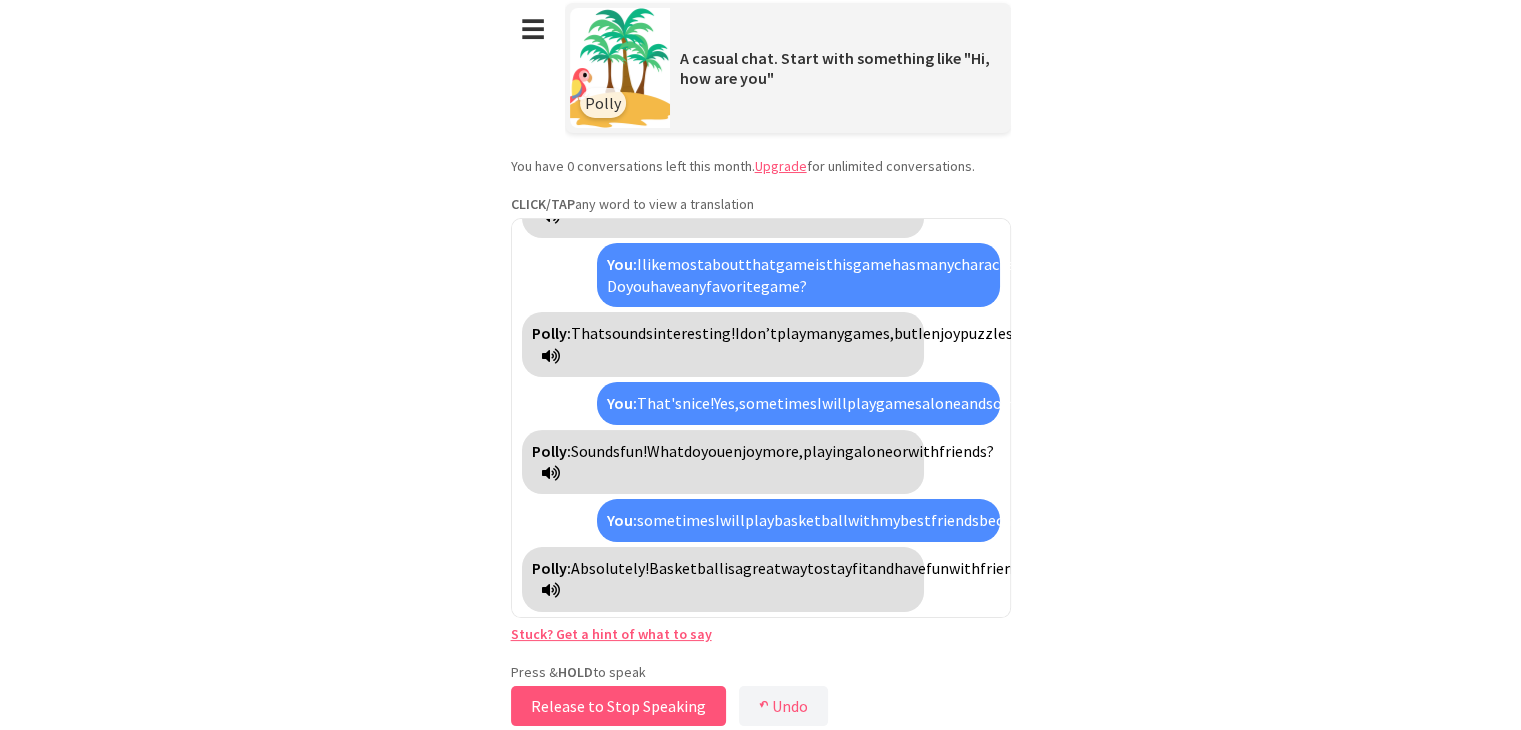 click on "Release to Stop Speaking" at bounding box center [618, 706] 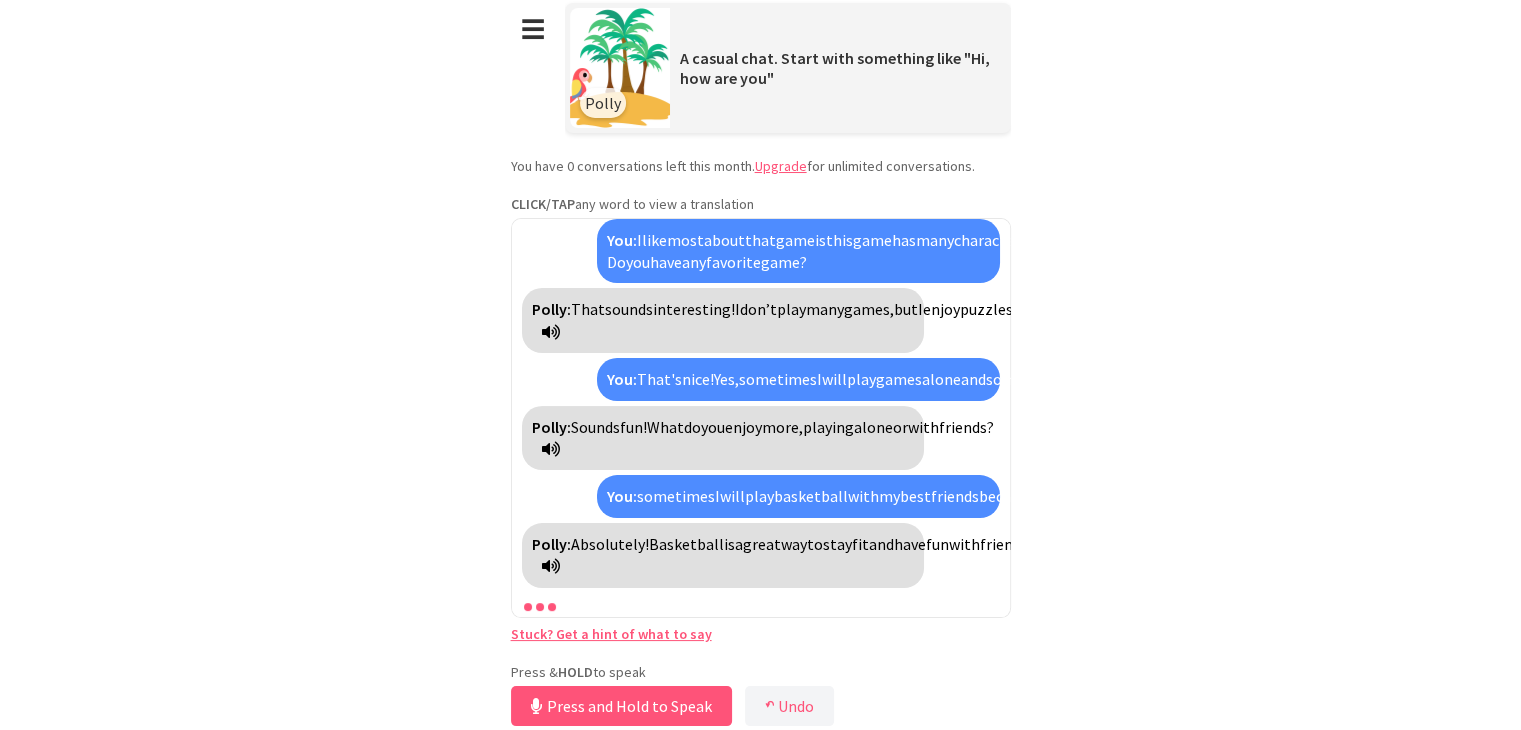scroll, scrollTop: 812, scrollLeft: 0, axis: vertical 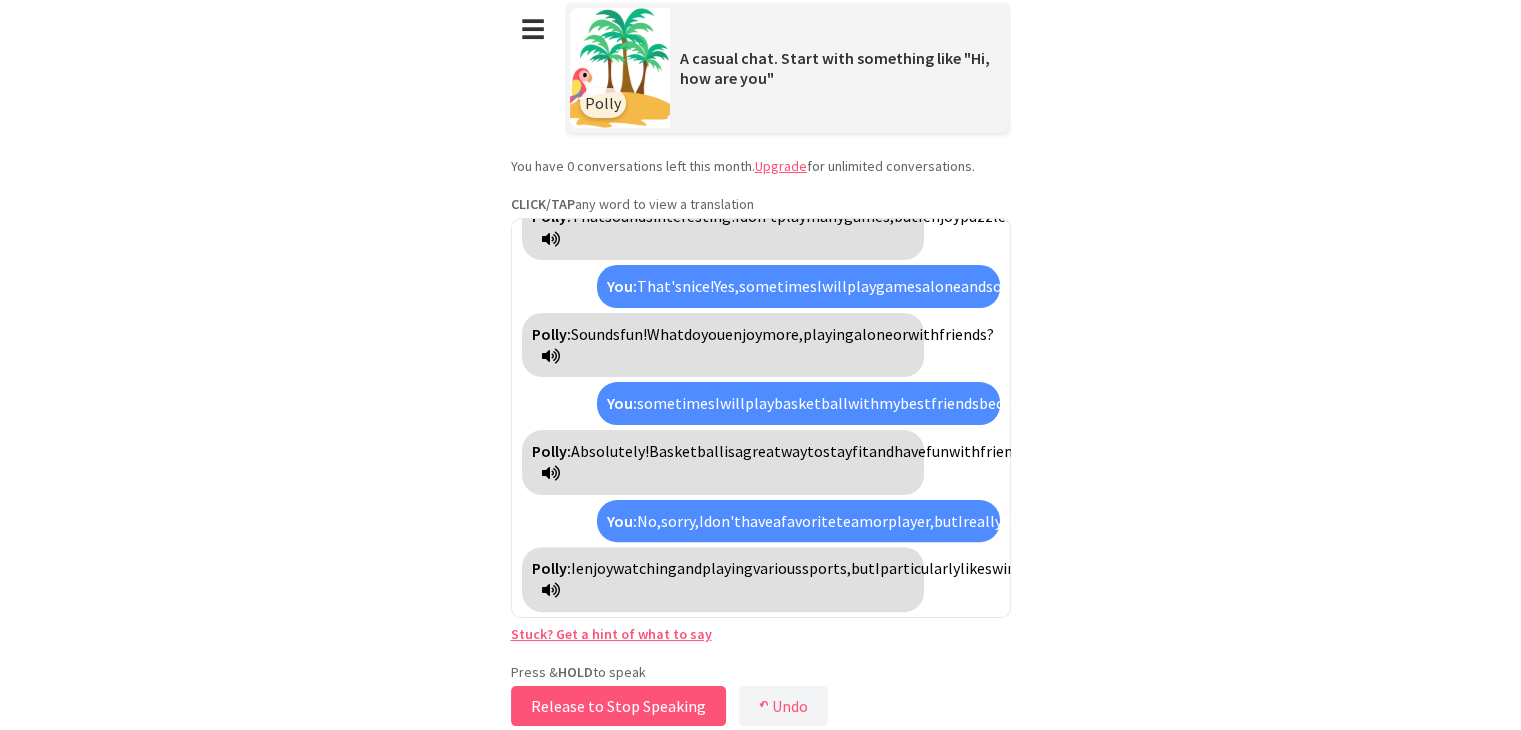click on "Release to Stop Speaking" at bounding box center [618, 706] 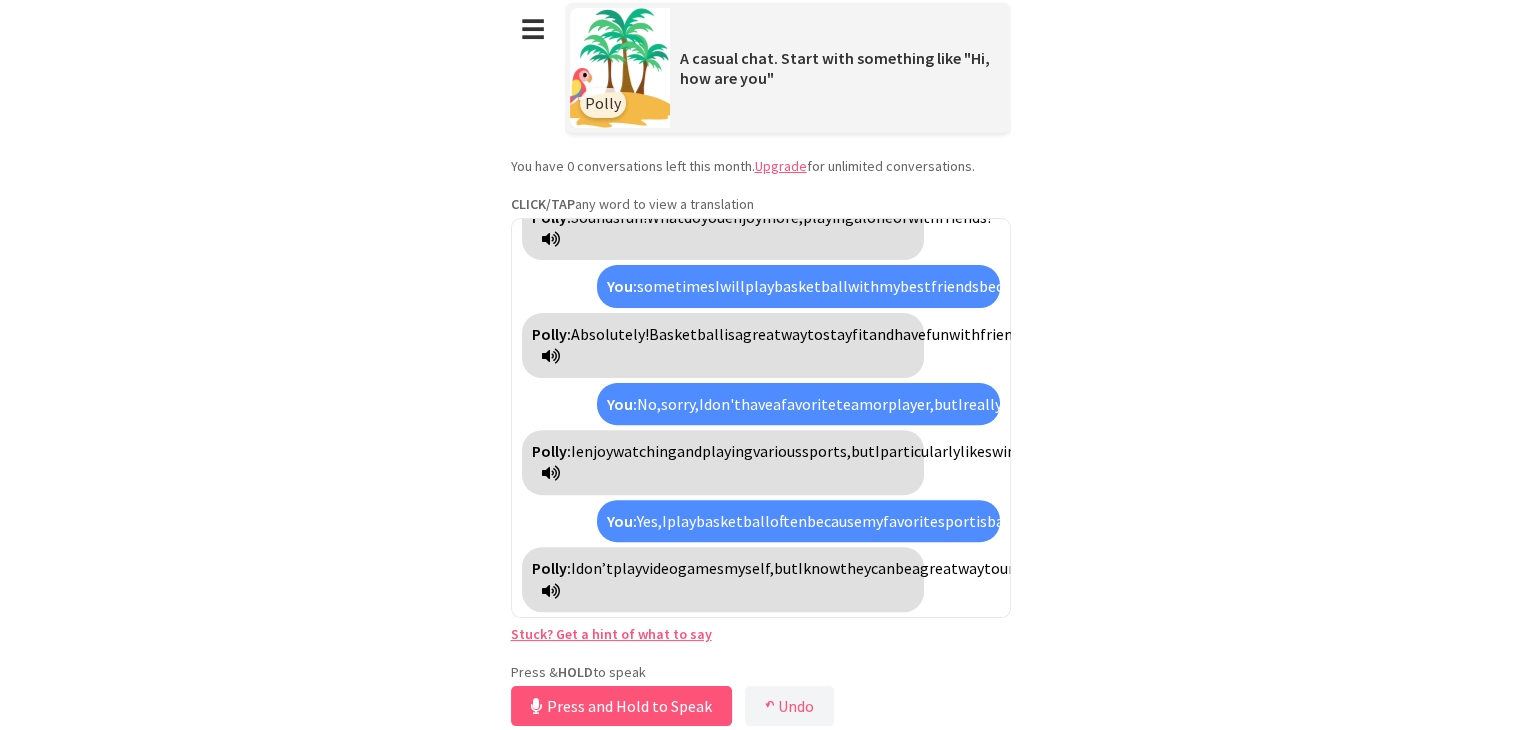 scroll, scrollTop: 1202, scrollLeft: 0, axis: vertical 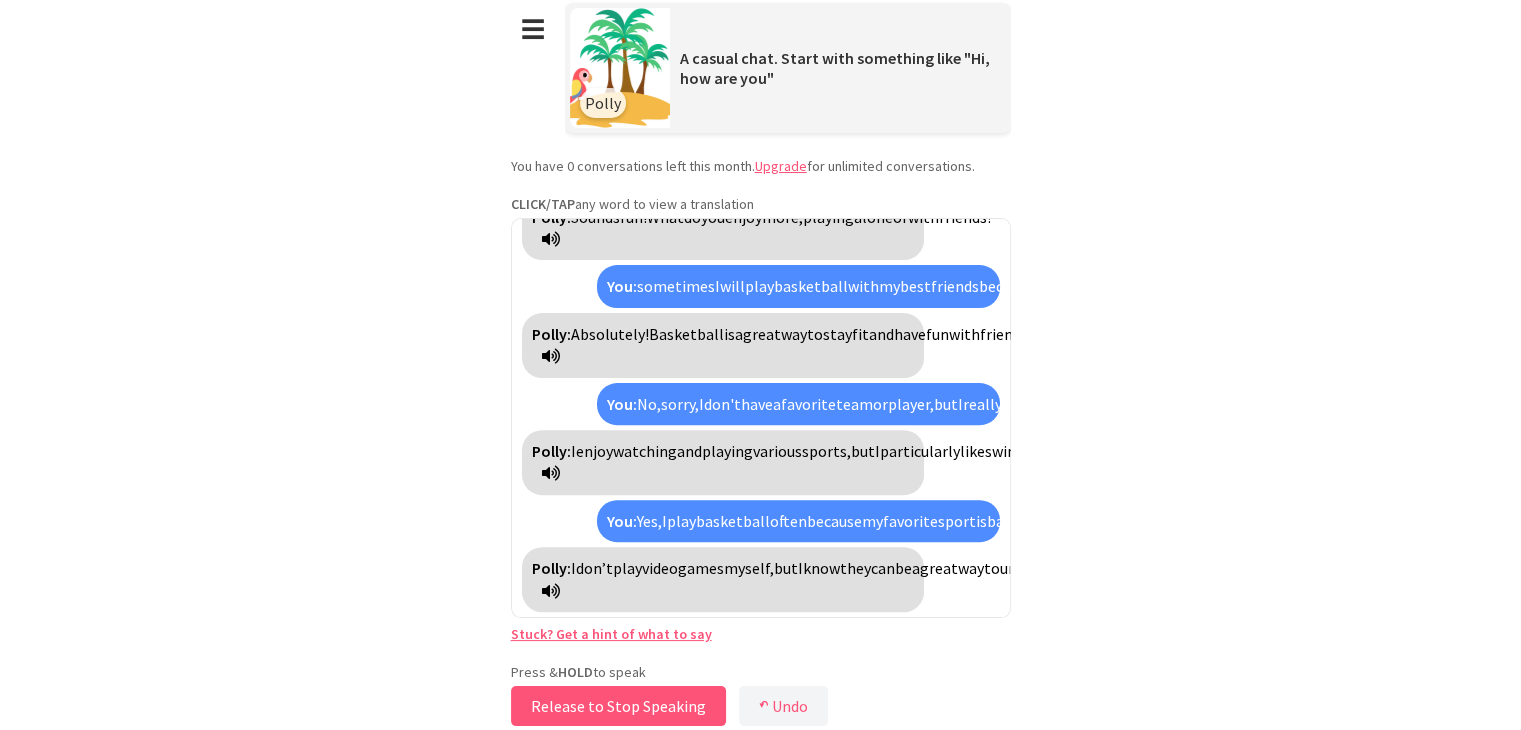 click on "Release to Stop Speaking" at bounding box center (618, 706) 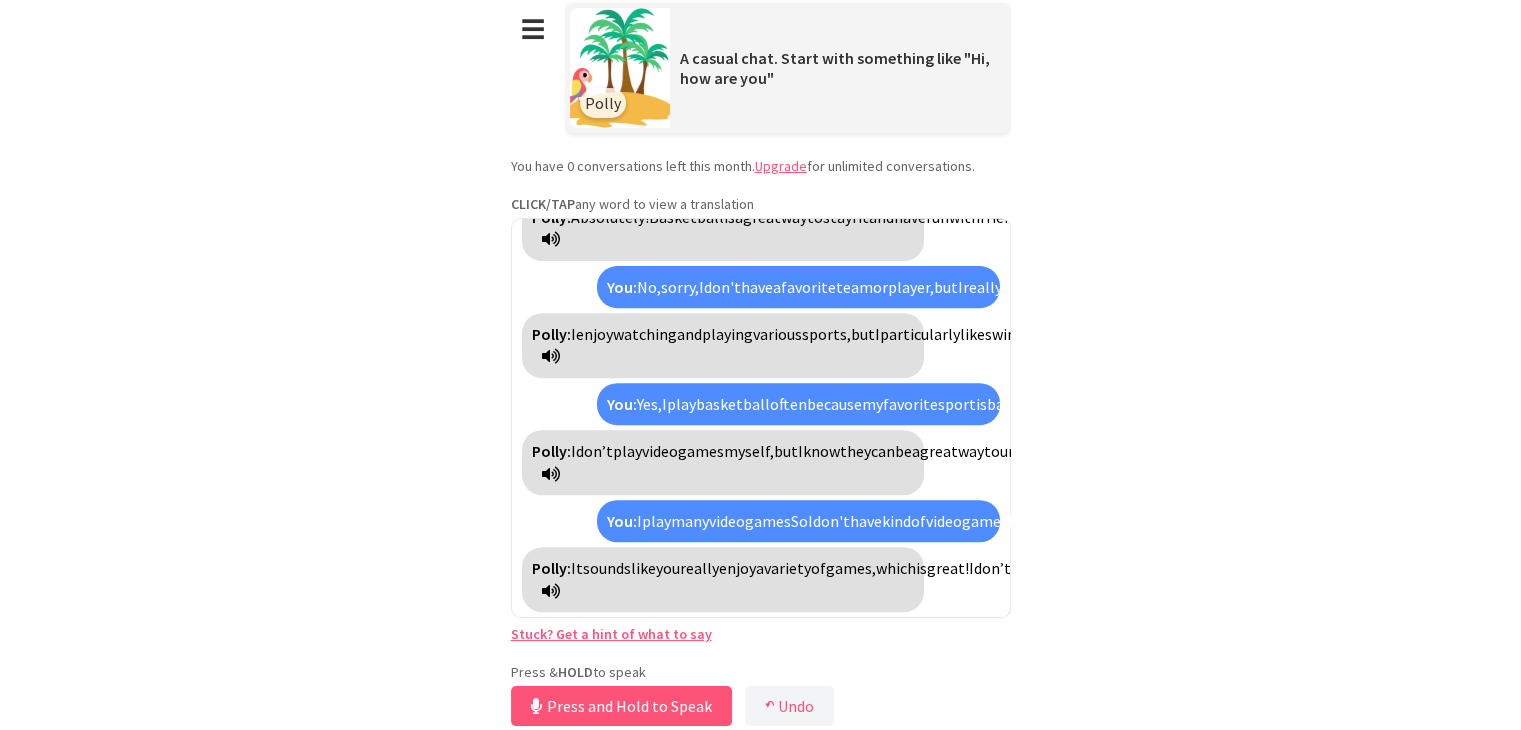 scroll, scrollTop: 1520, scrollLeft: 0, axis: vertical 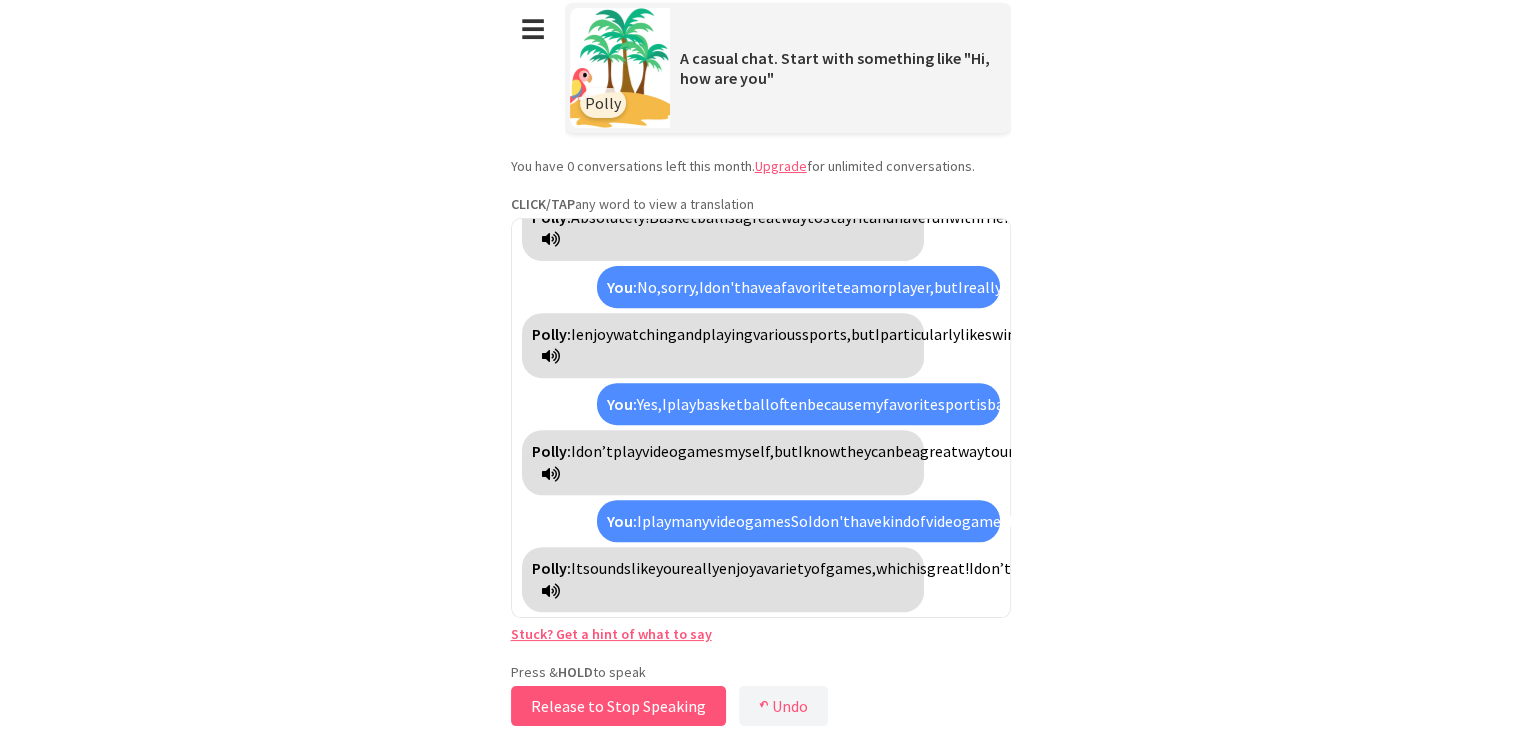click on "Release to Stop Speaking" at bounding box center (618, 706) 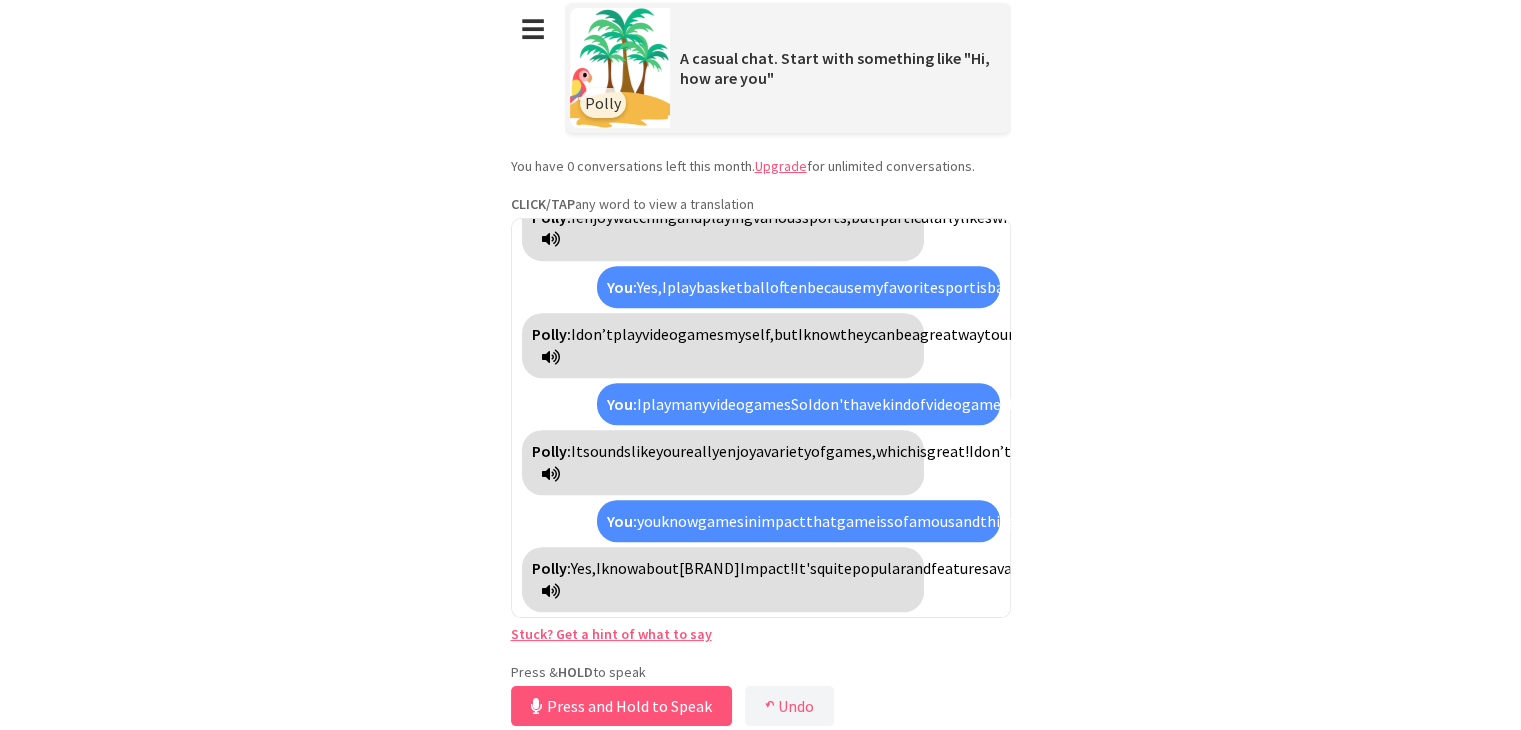 scroll, scrollTop: 1817, scrollLeft: 0, axis: vertical 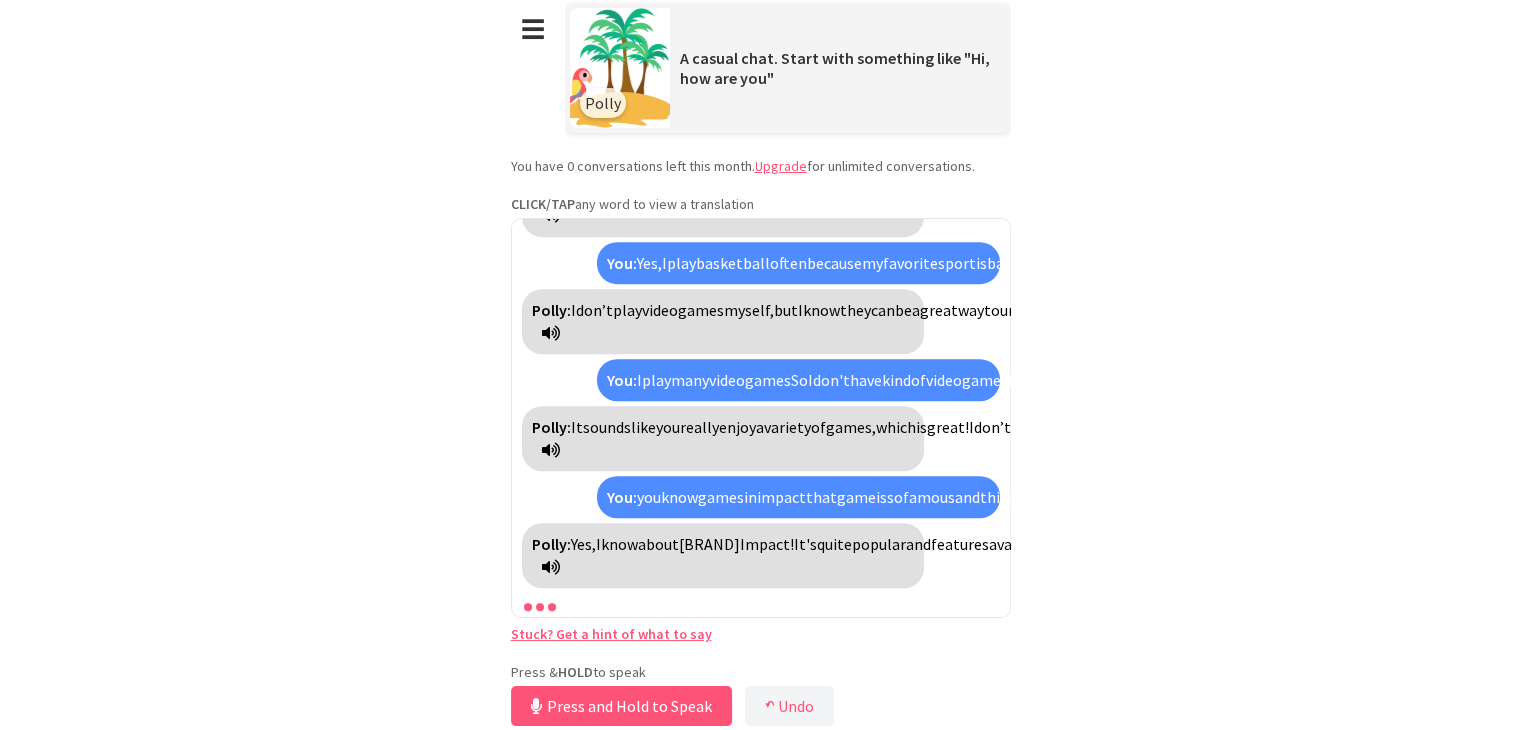 drag, startPoint x: 662, startPoint y: 697, endPoint x: 331, endPoint y: 408, distance: 439.41098 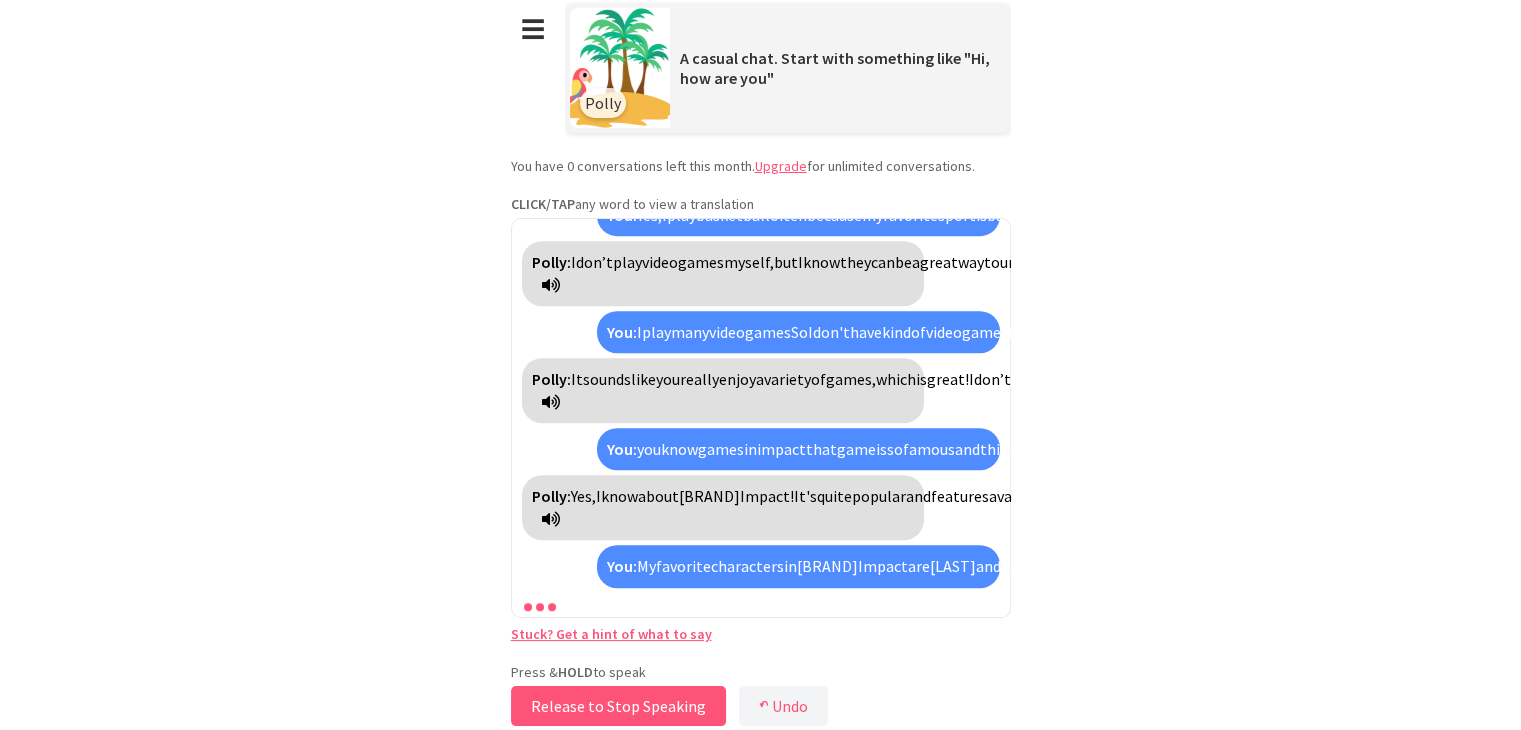 scroll, scrollTop: 2046, scrollLeft: 0, axis: vertical 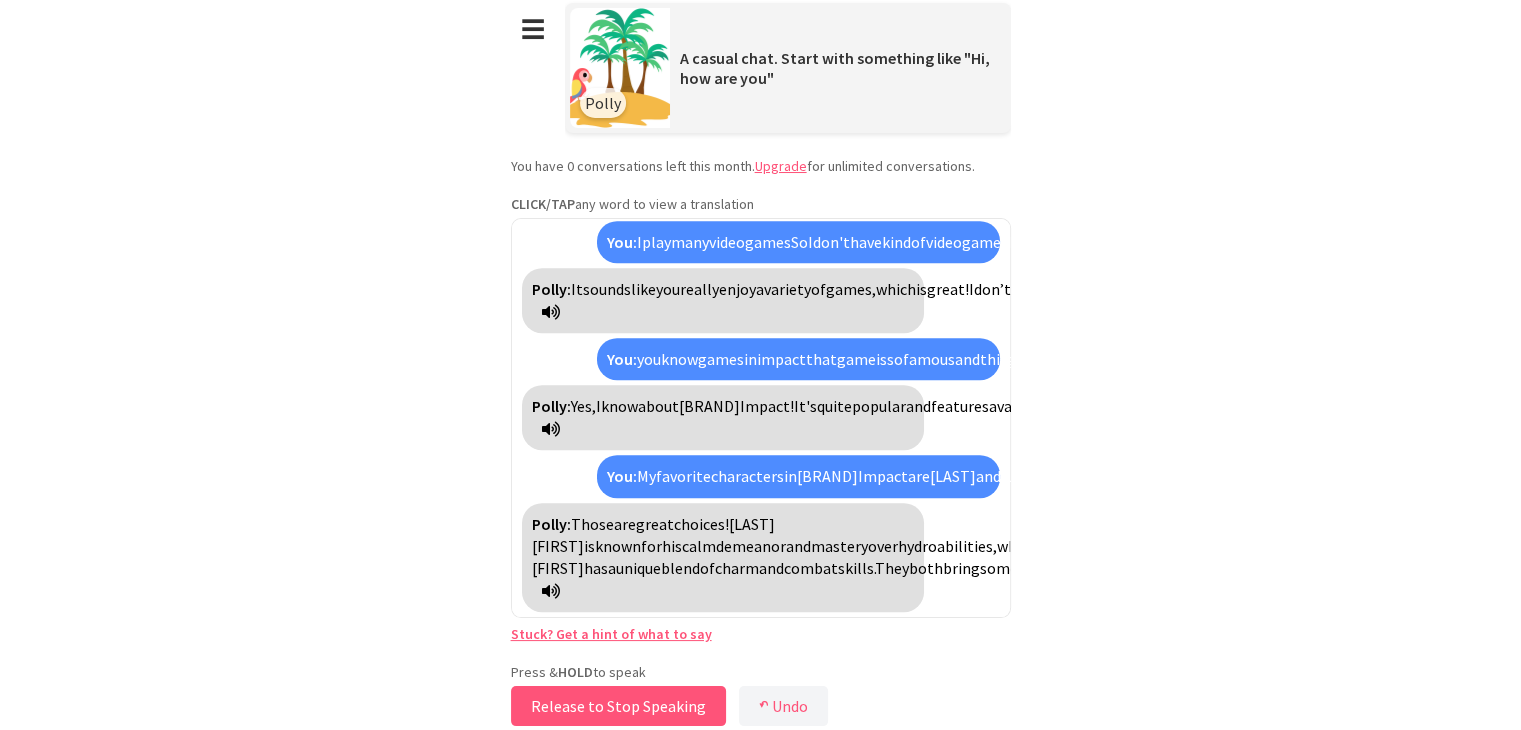 click on "Release to Stop Speaking" at bounding box center (618, 706) 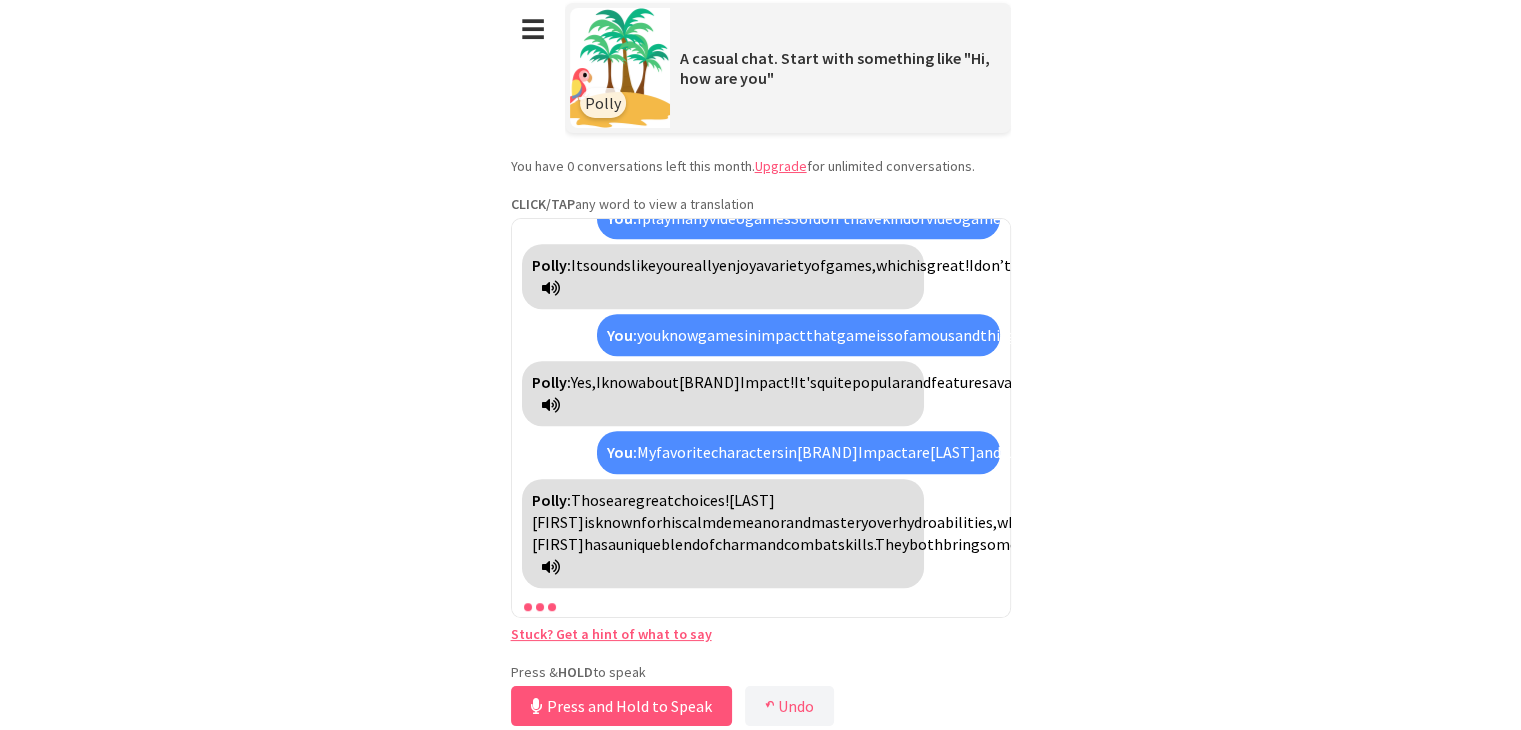 scroll, scrollTop: 2070, scrollLeft: 0, axis: vertical 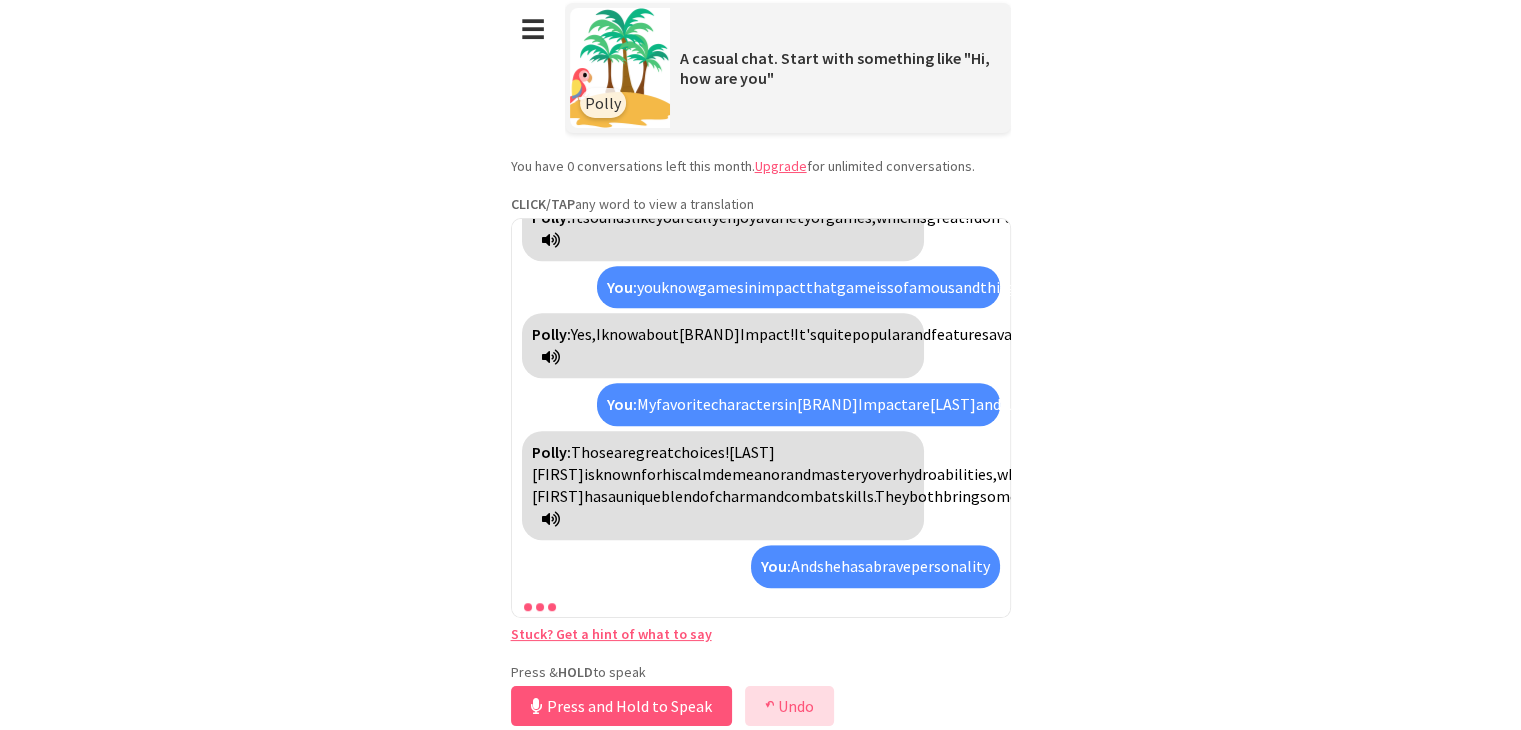 click on "↶  Undo" at bounding box center [789, 706] 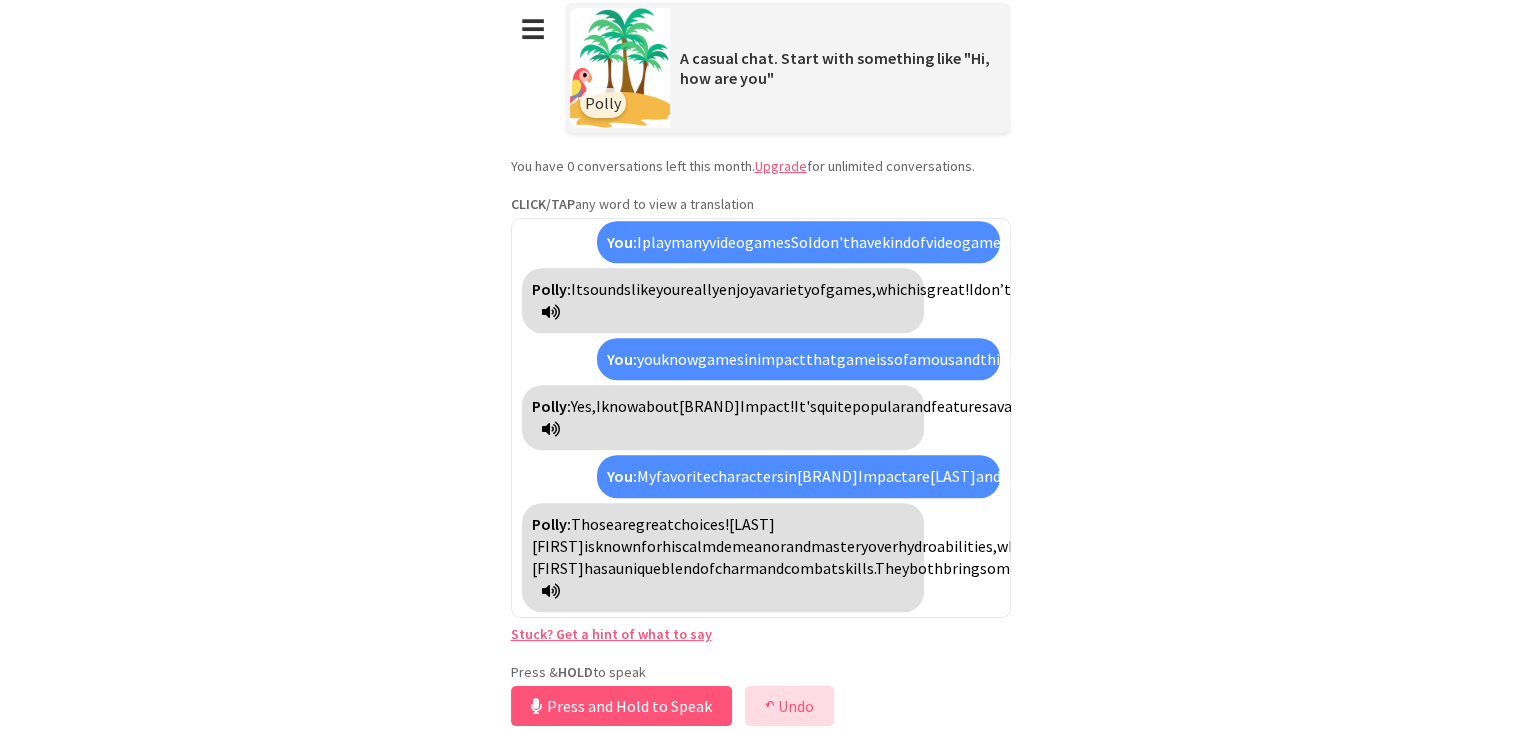 click on "↶  Undo" at bounding box center [789, 706] 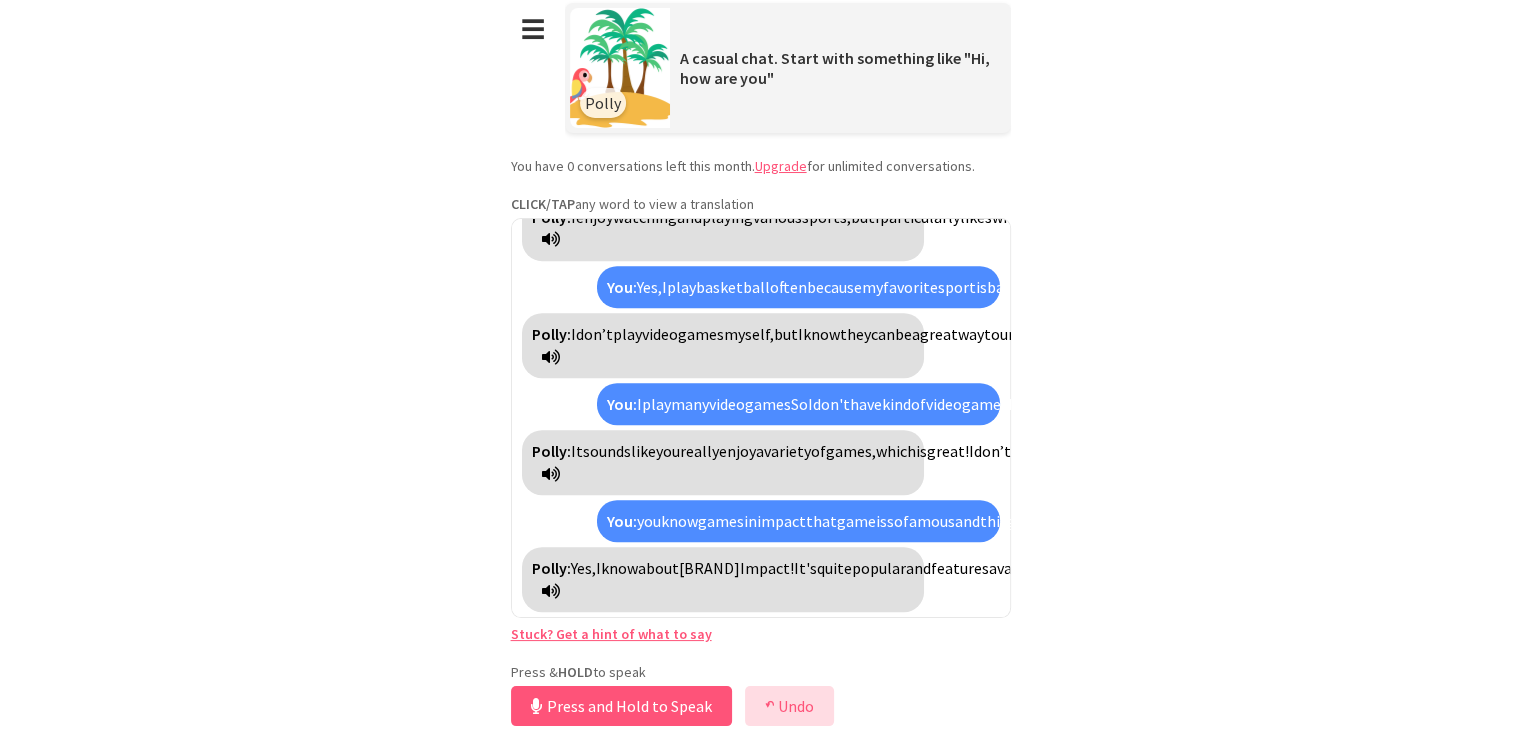 scroll, scrollTop: 1817, scrollLeft: 0, axis: vertical 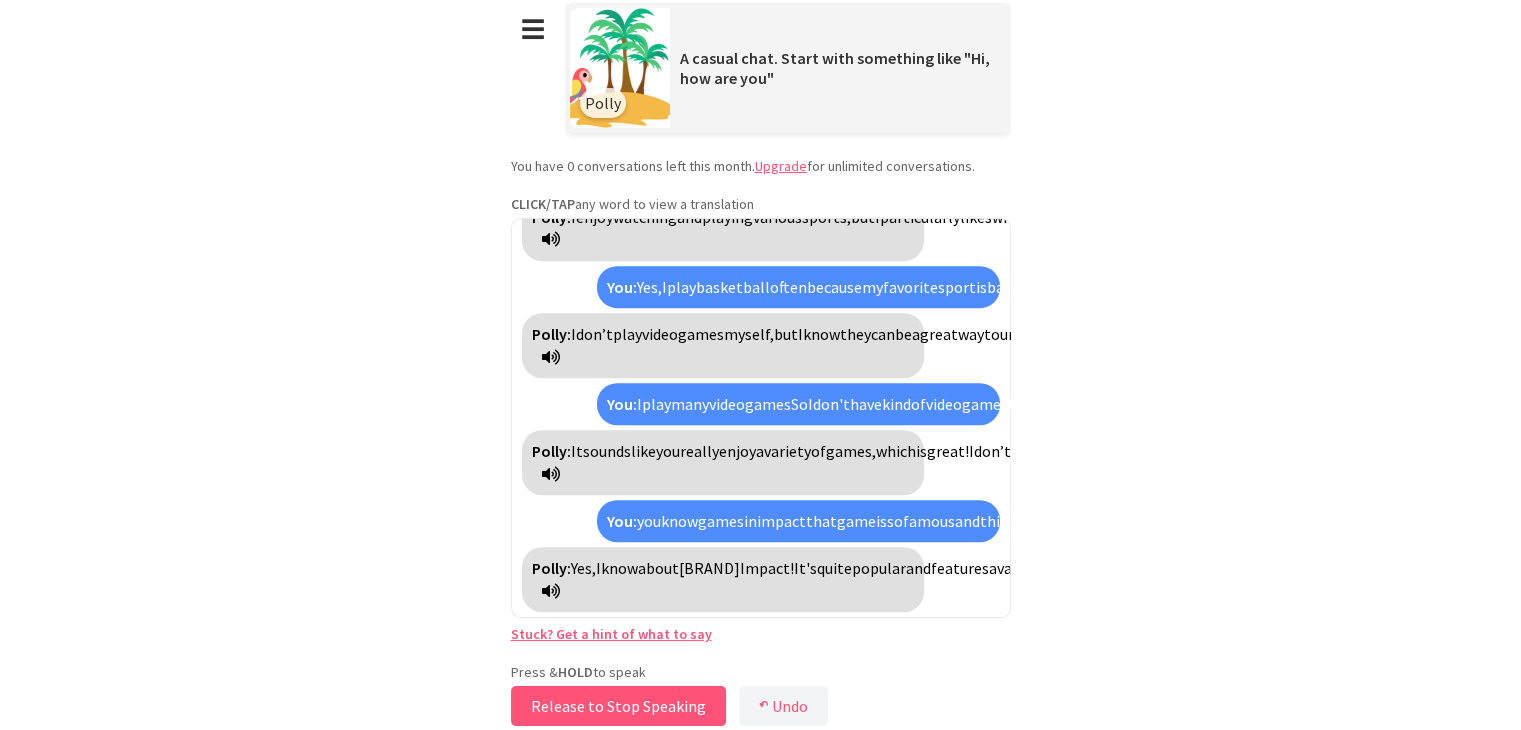 click on "Release to Stop Speaking" at bounding box center [618, 706] 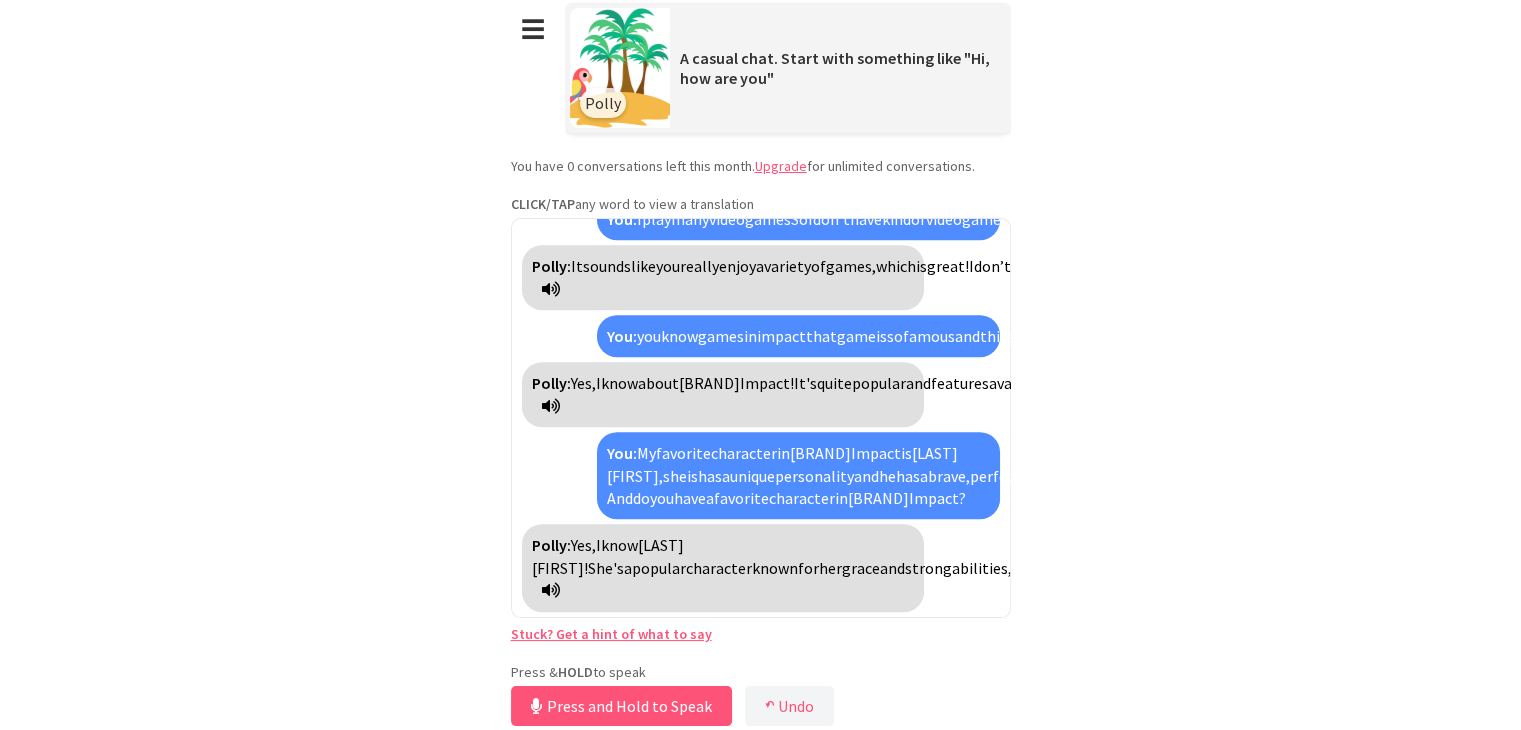 scroll, scrollTop: 2180, scrollLeft: 0, axis: vertical 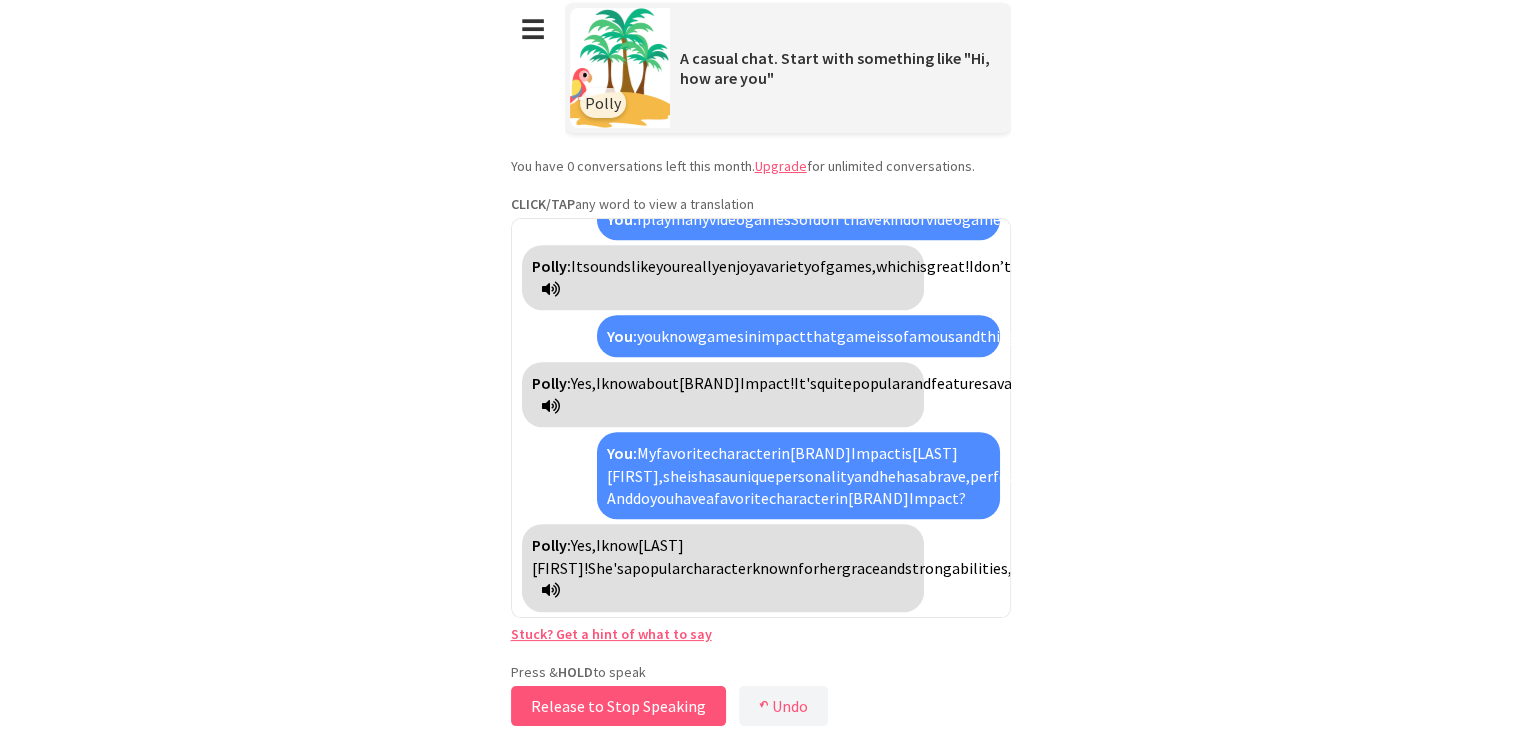 click on "Release to Stop Speaking" at bounding box center [618, 706] 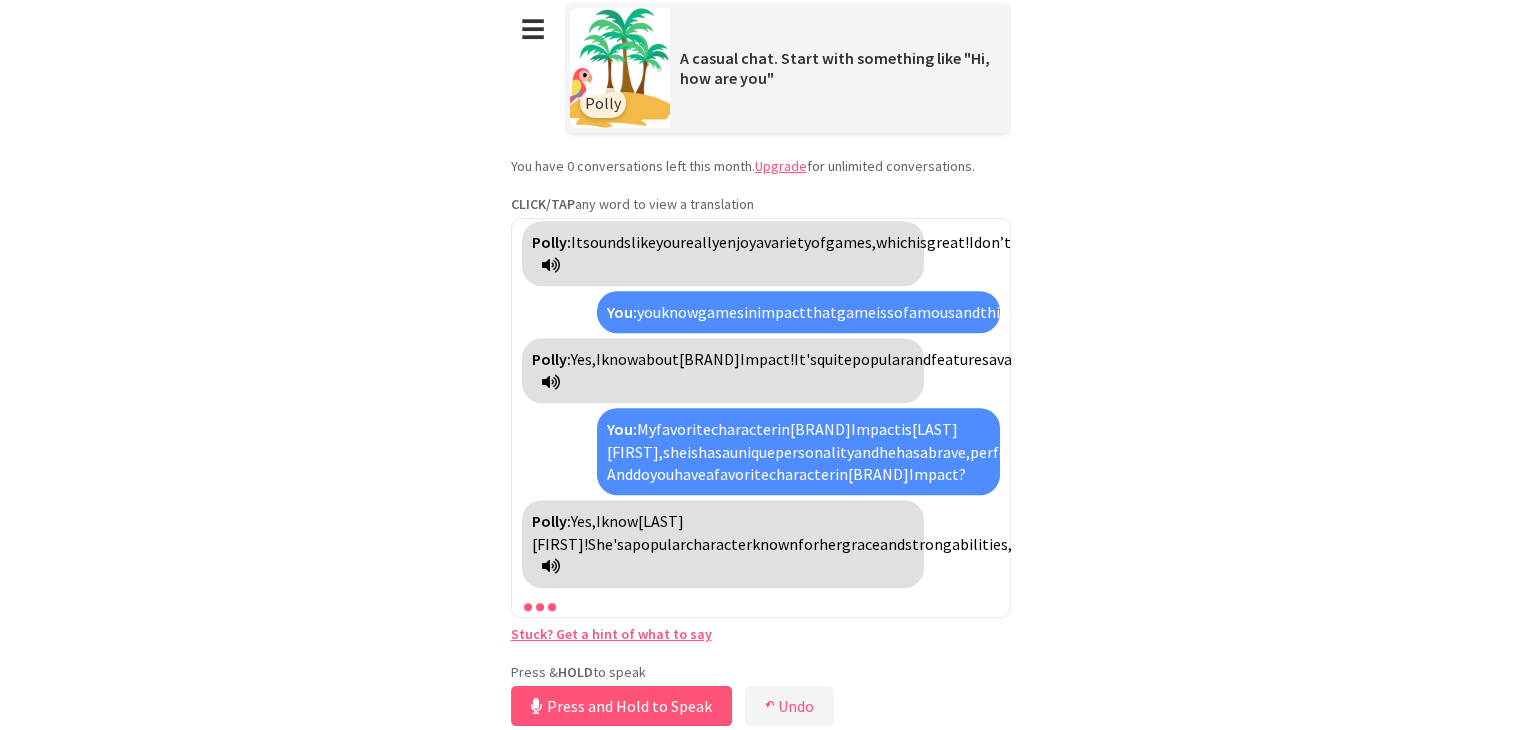 scroll, scrollTop: 2204, scrollLeft: 0, axis: vertical 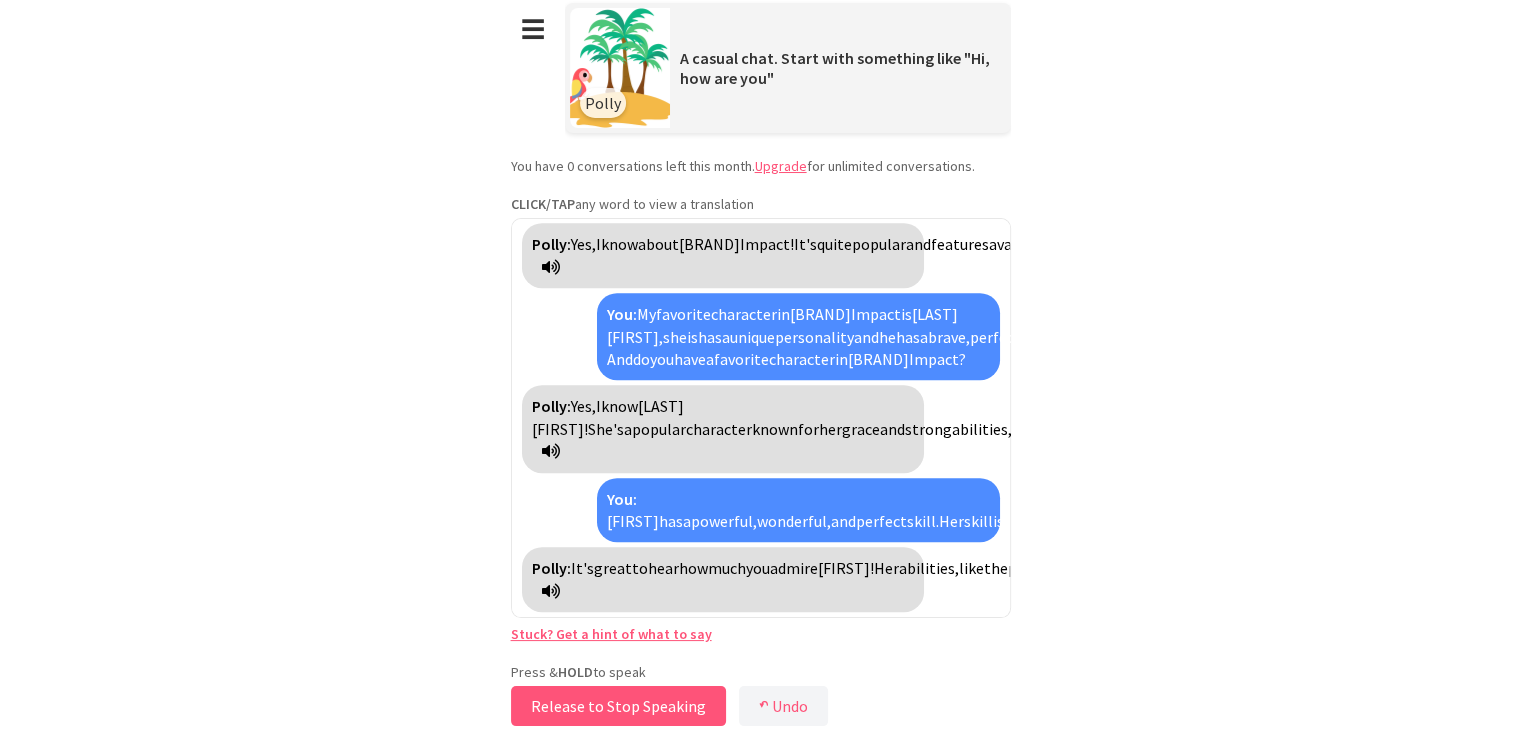 click on "Release to Stop Speaking" at bounding box center [618, 706] 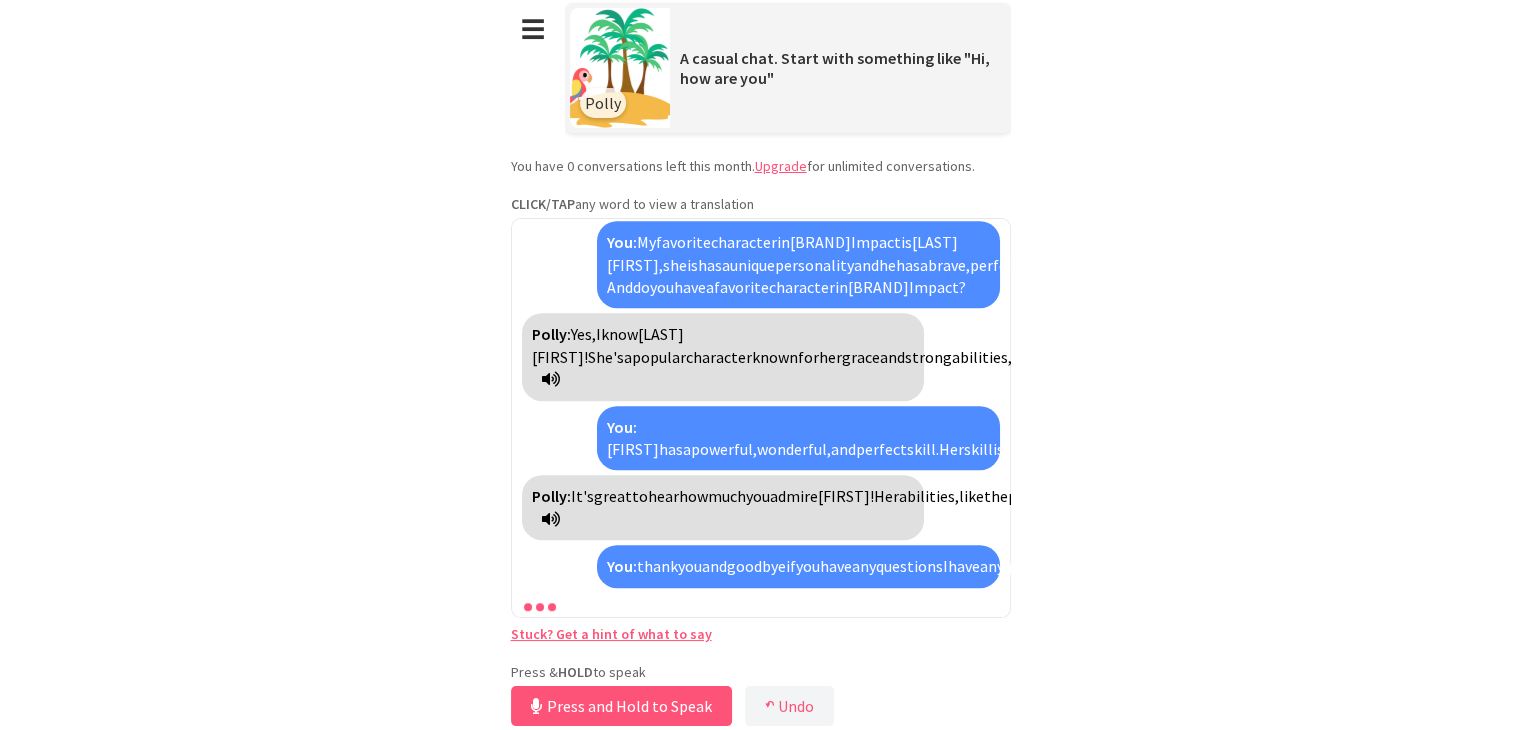 scroll, scrollTop: 2728, scrollLeft: 0, axis: vertical 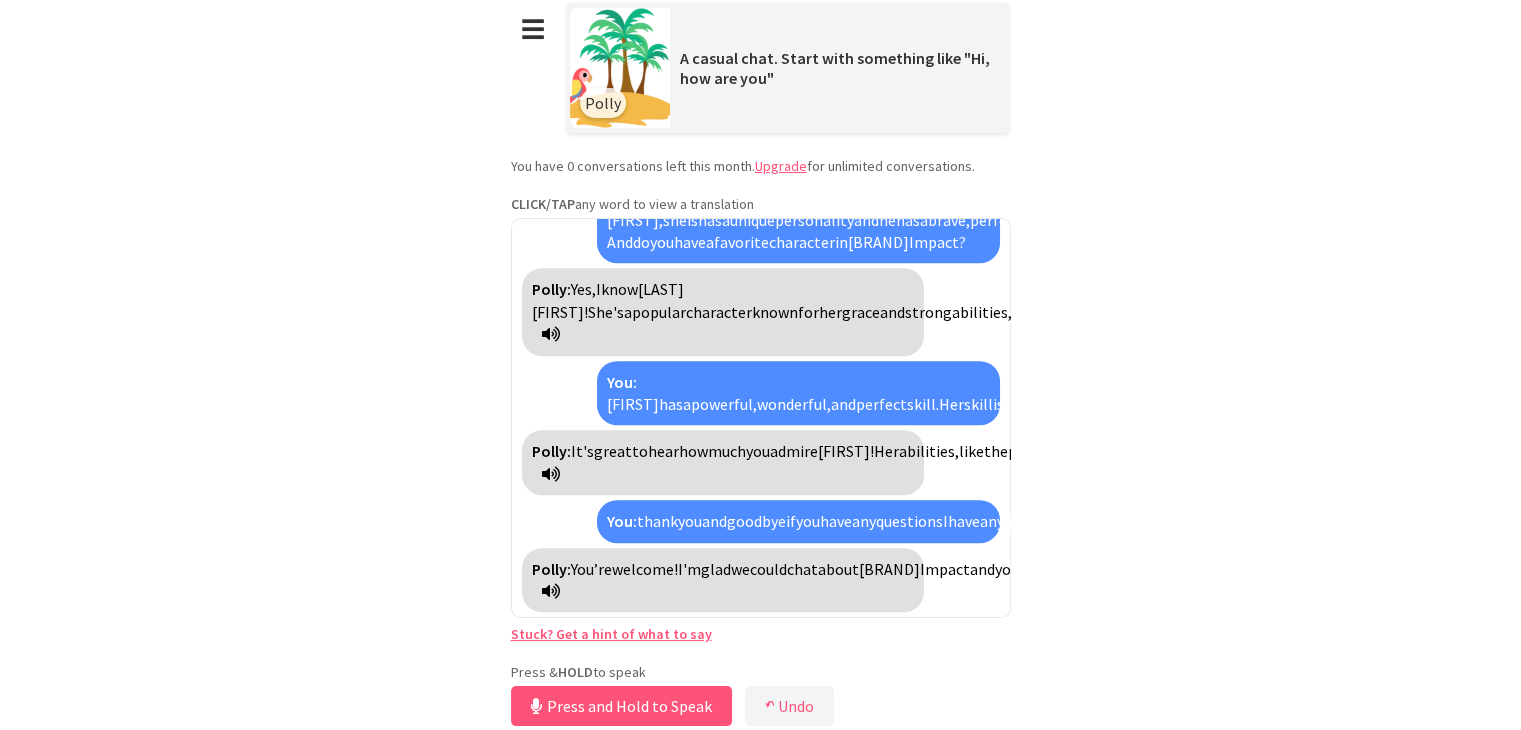 click on "Upgrade" at bounding box center (781, 166) 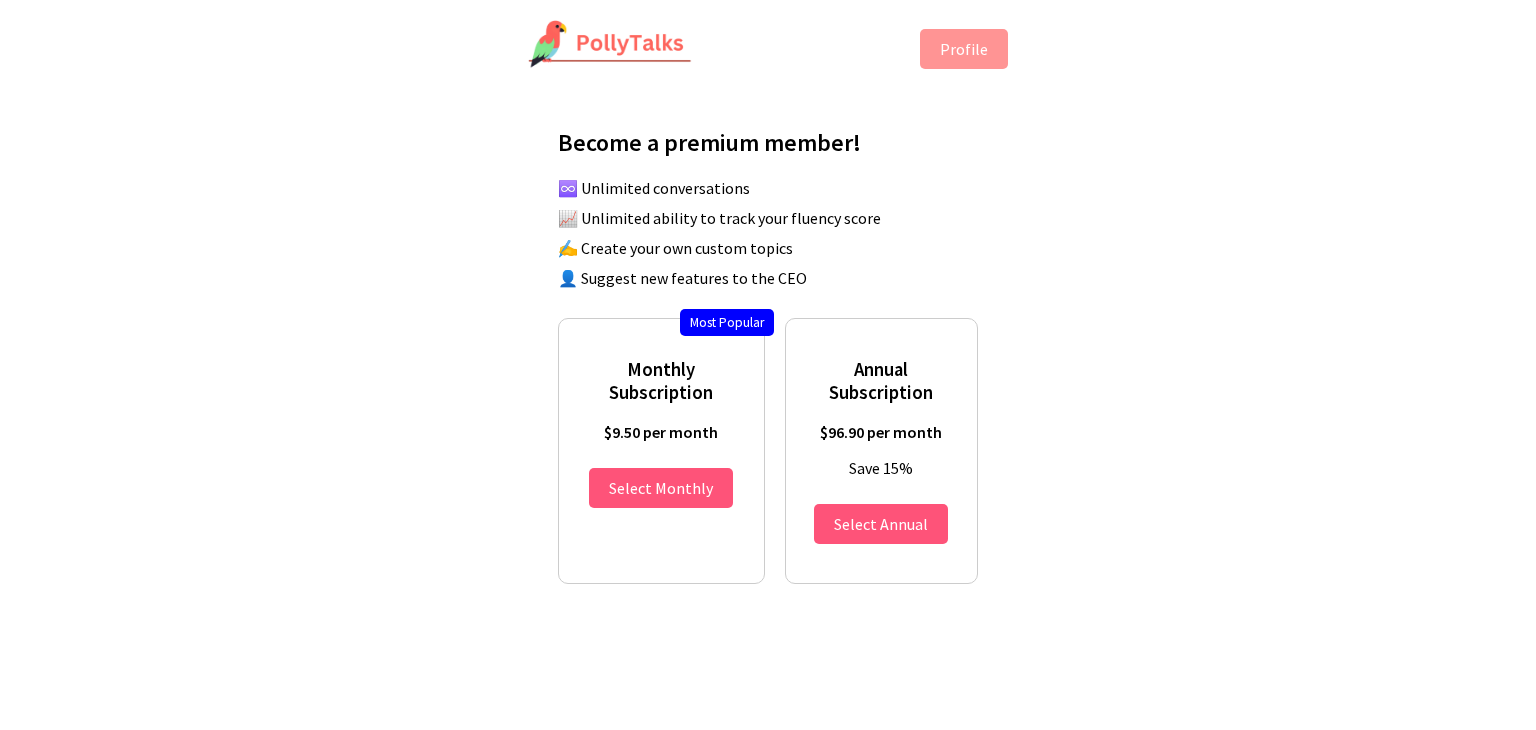scroll, scrollTop: 0, scrollLeft: 0, axis: both 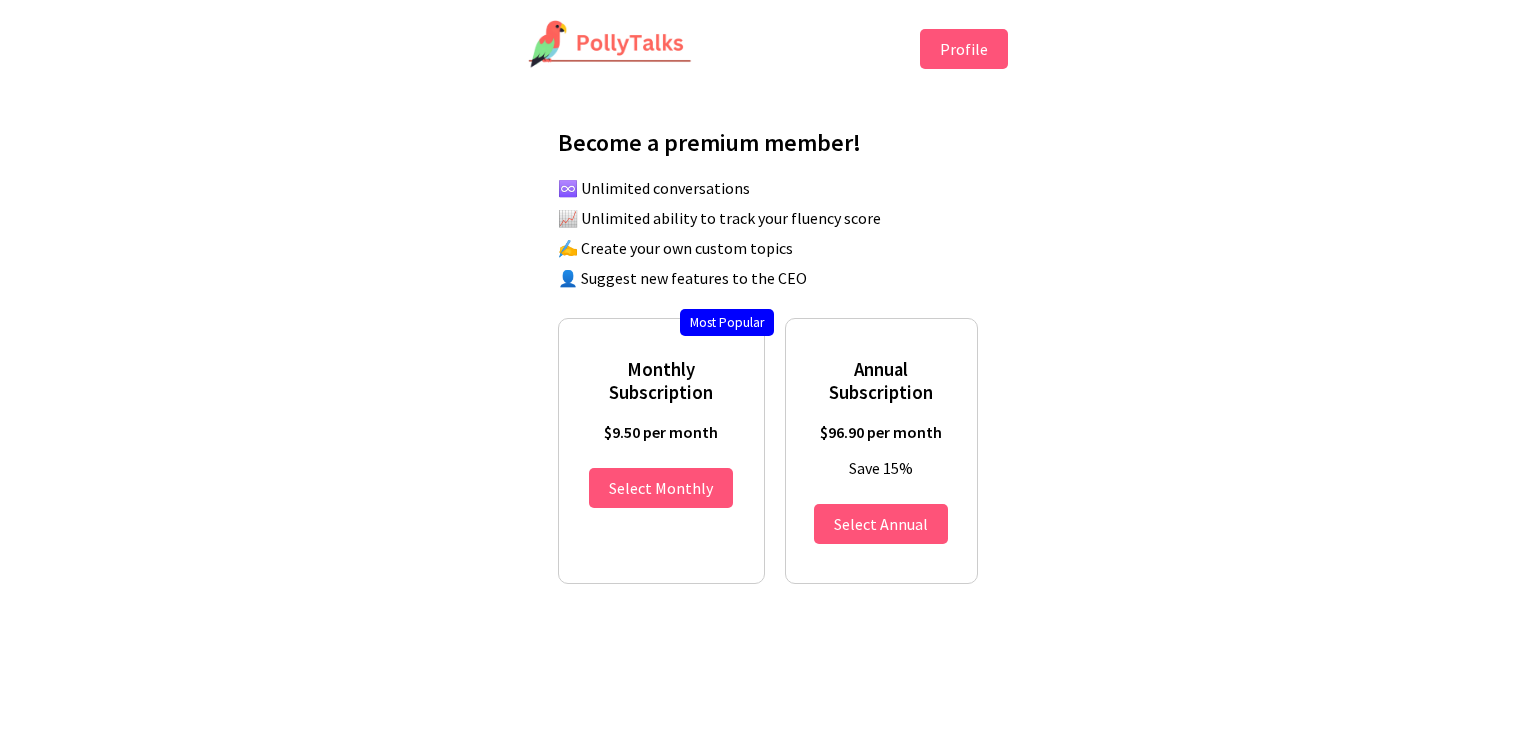 click on "Profile" at bounding box center (964, 49) 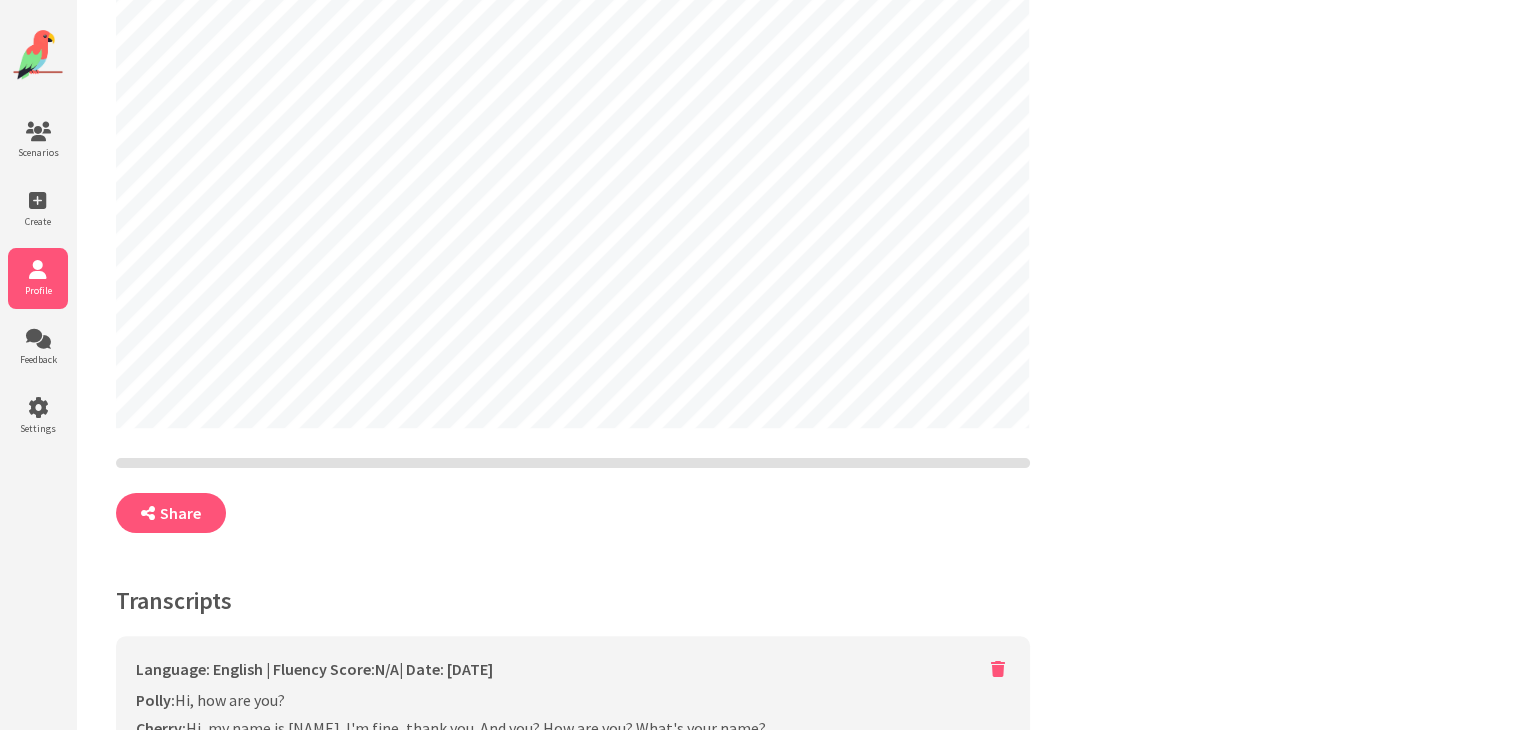 scroll, scrollTop: 393, scrollLeft: 0, axis: vertical 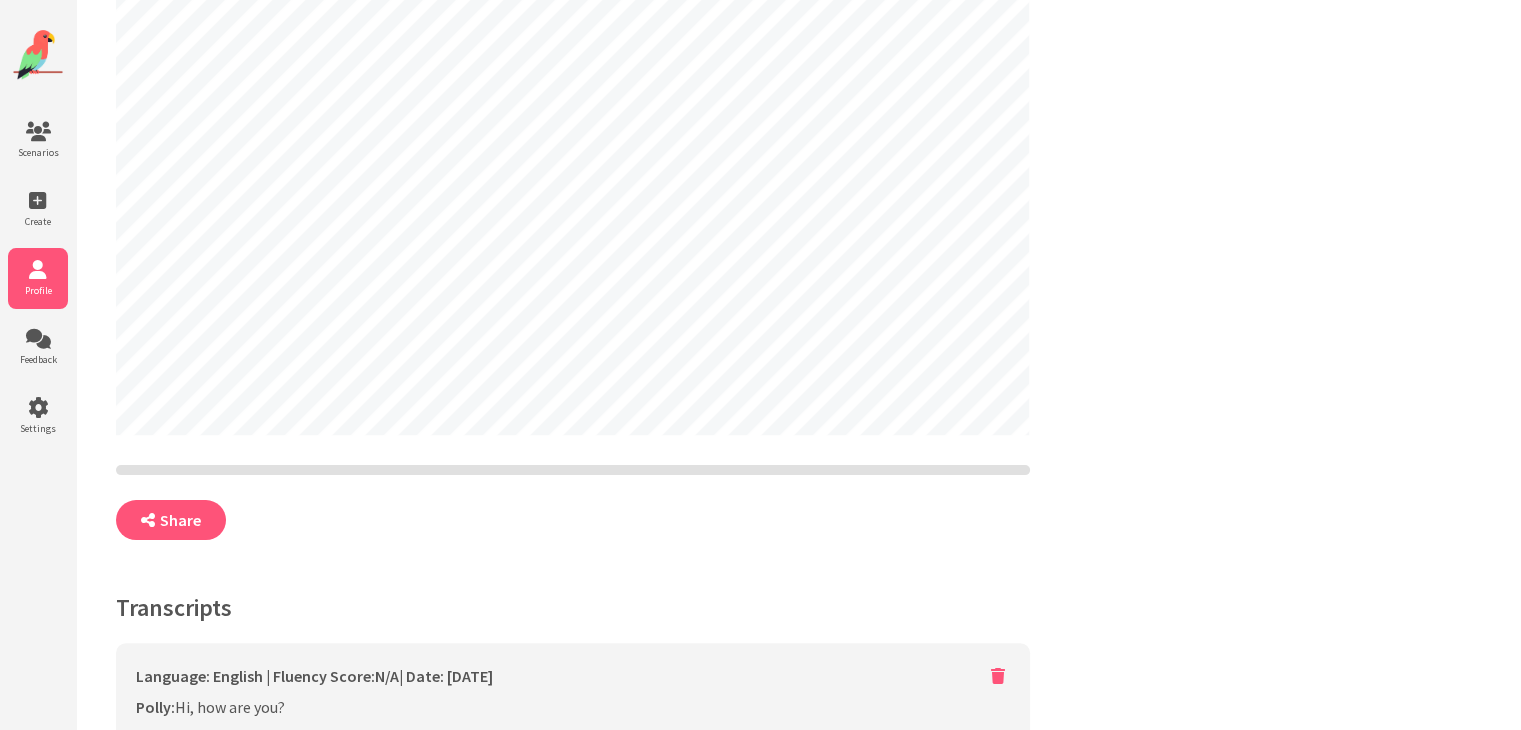 select on "**" 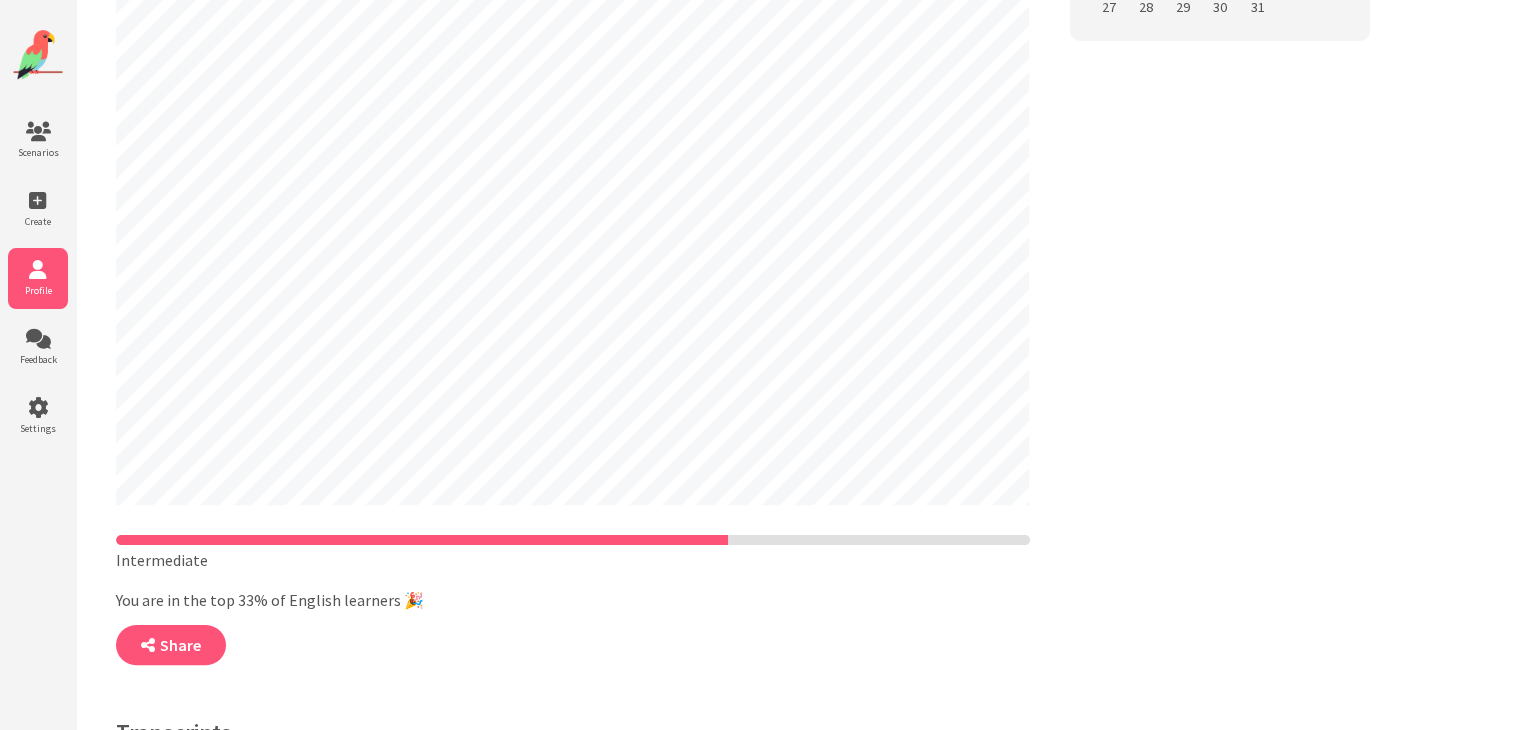 scroll, scrollTop: 400, scrollLeft: 0, axis: vertical 